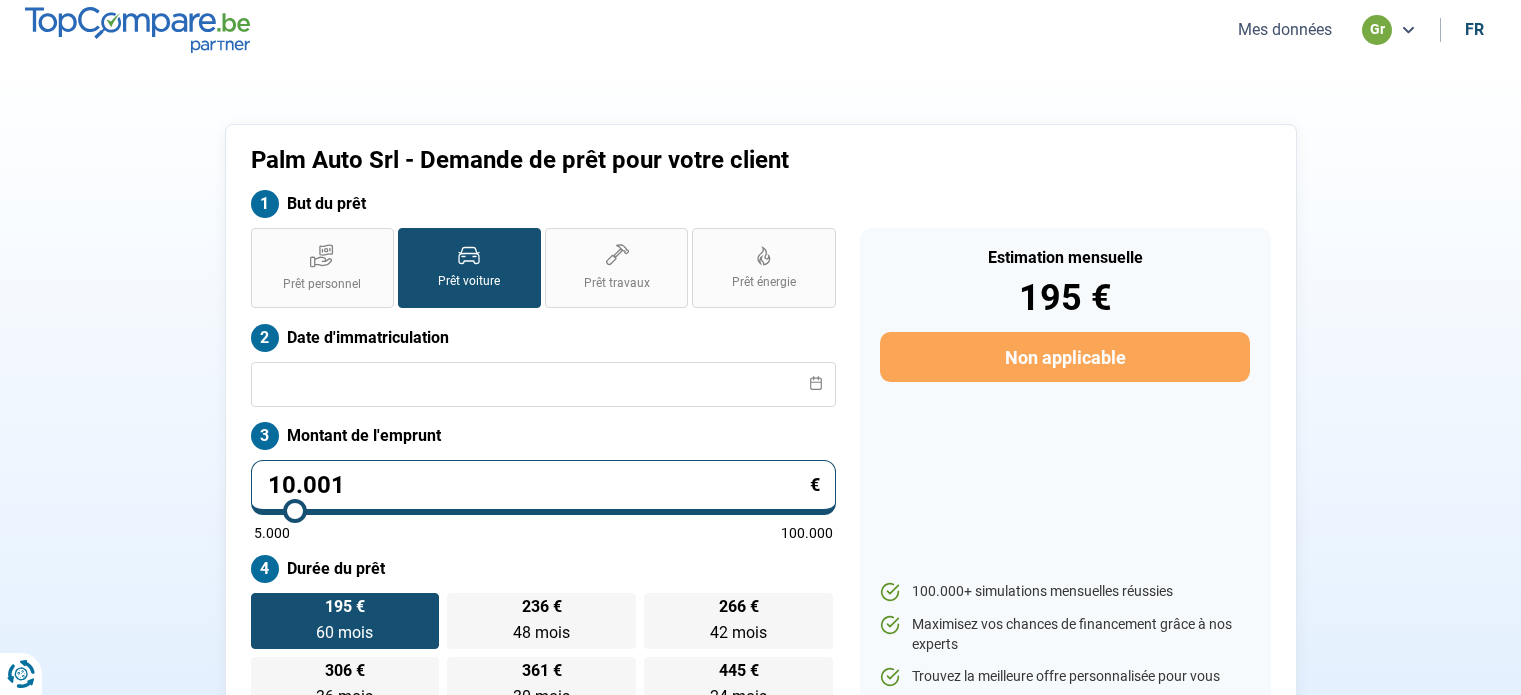scroll, scrollTop: 4, scrollLeft: 0, axis: vertical 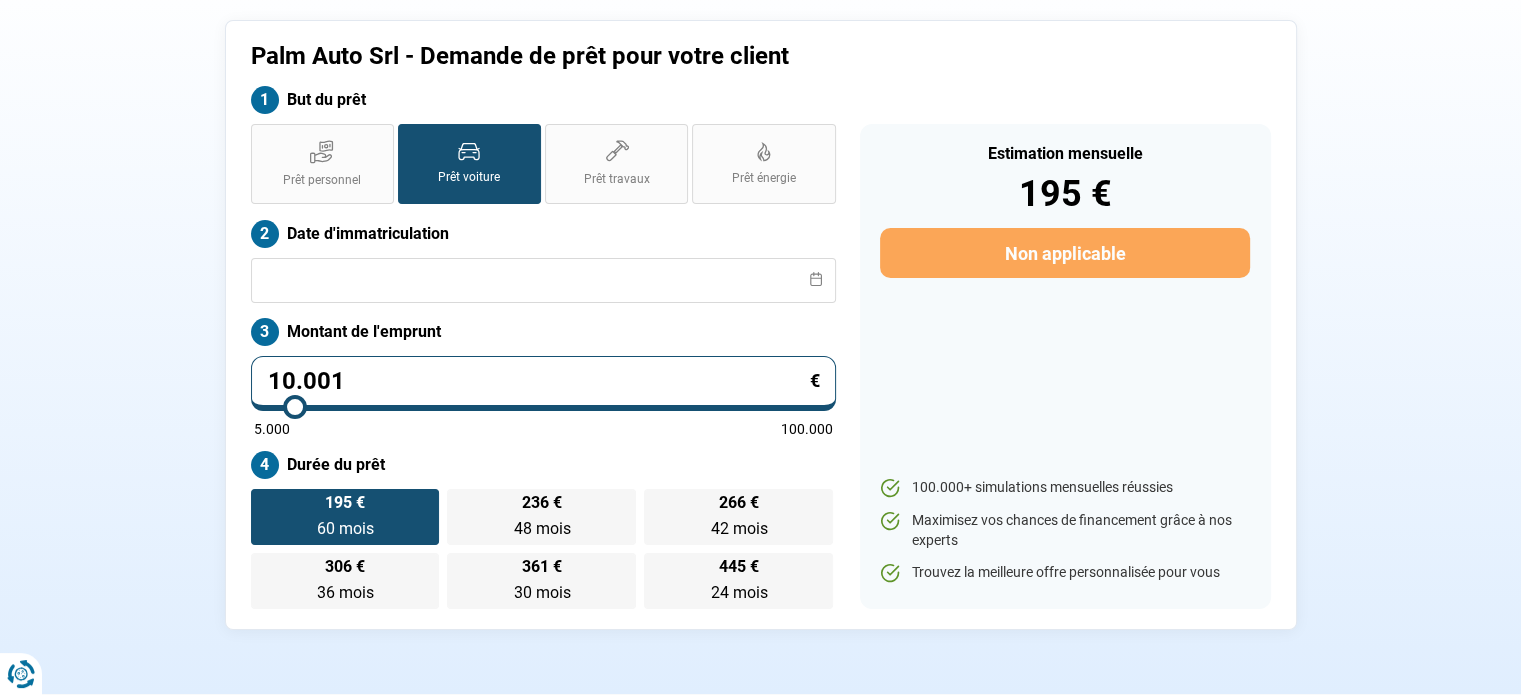 click 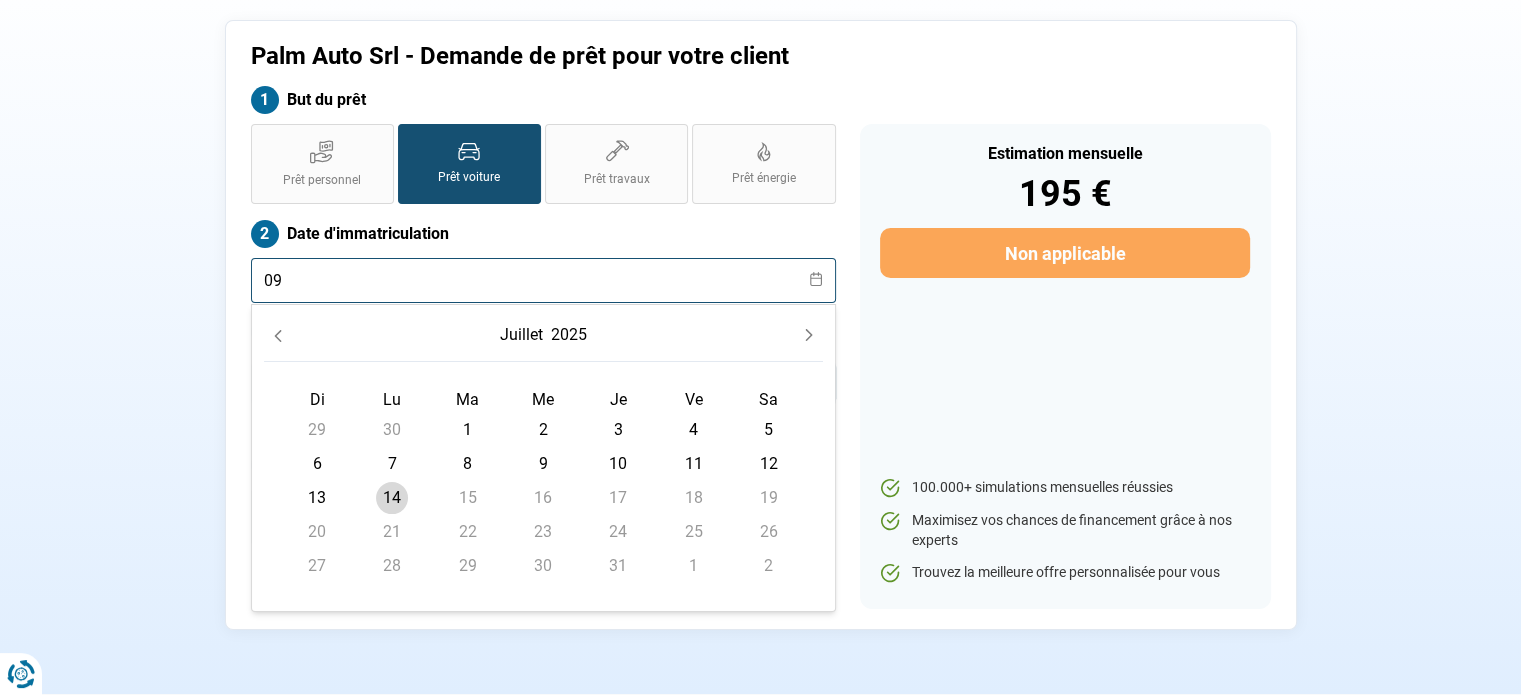type on "0" 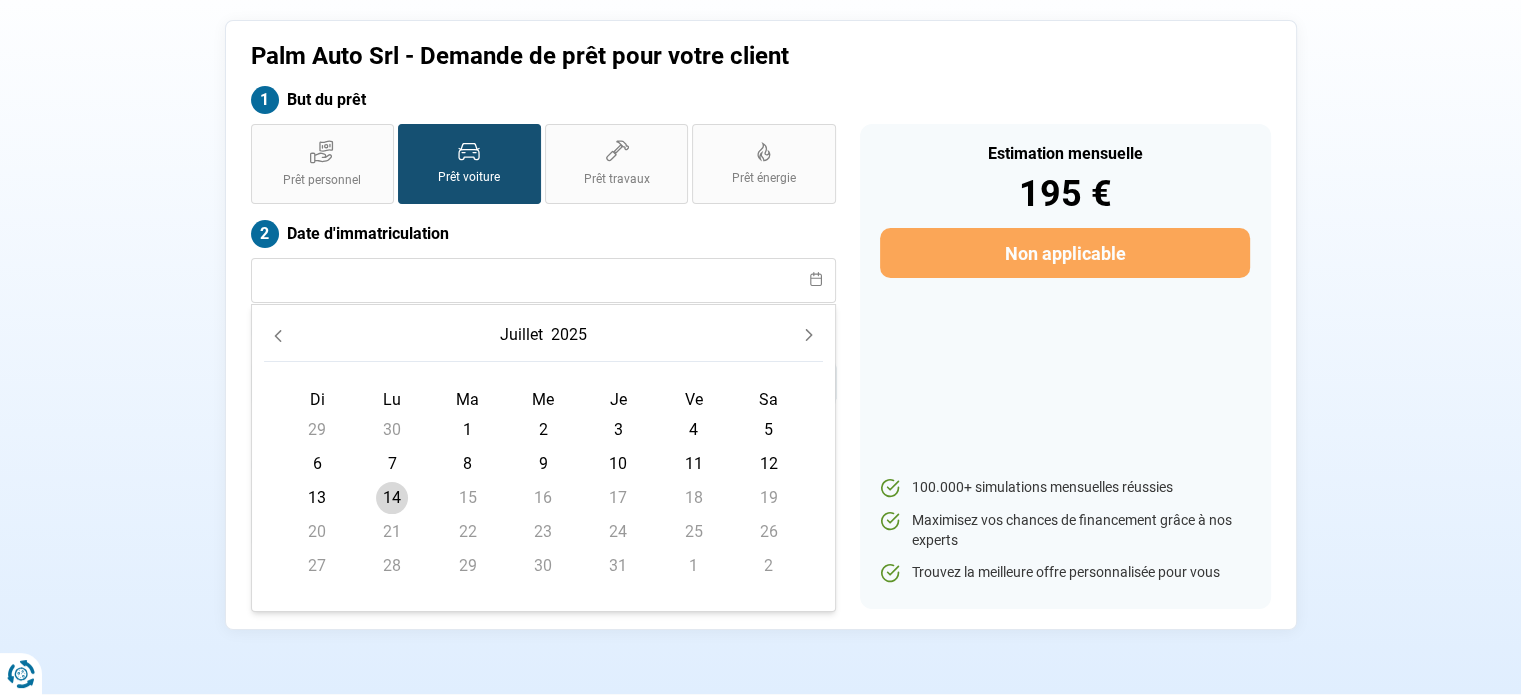 click on "2025" 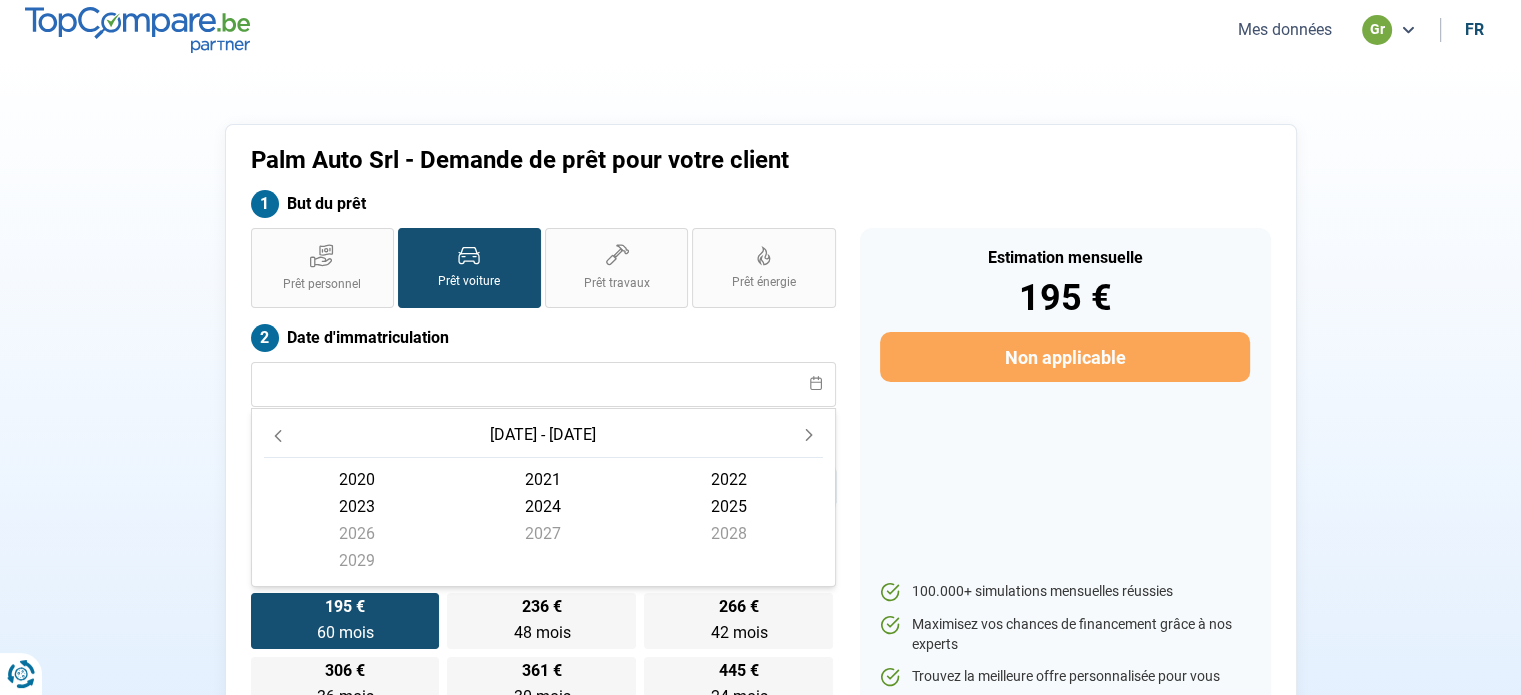 scroll, scrollTop: 0, scrollLeft: 0, axis: both 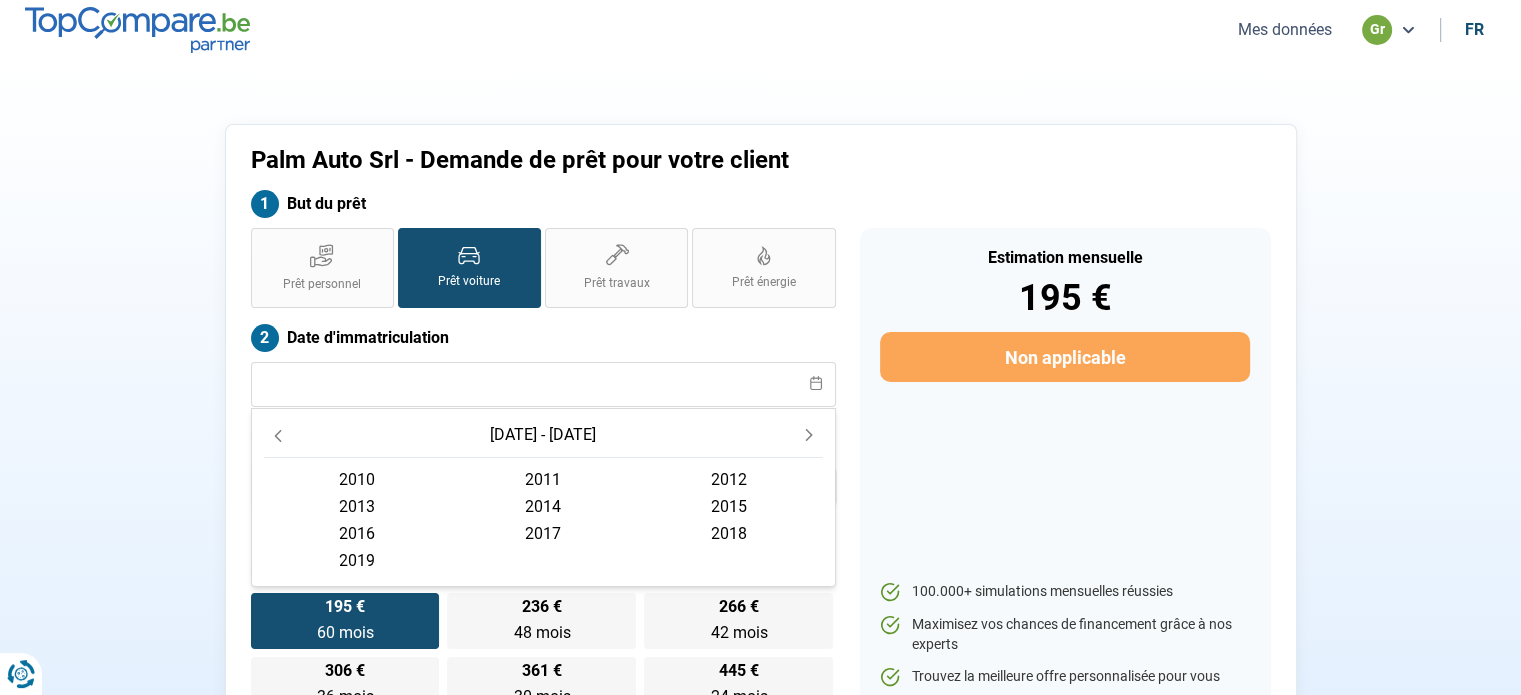click on "2018" 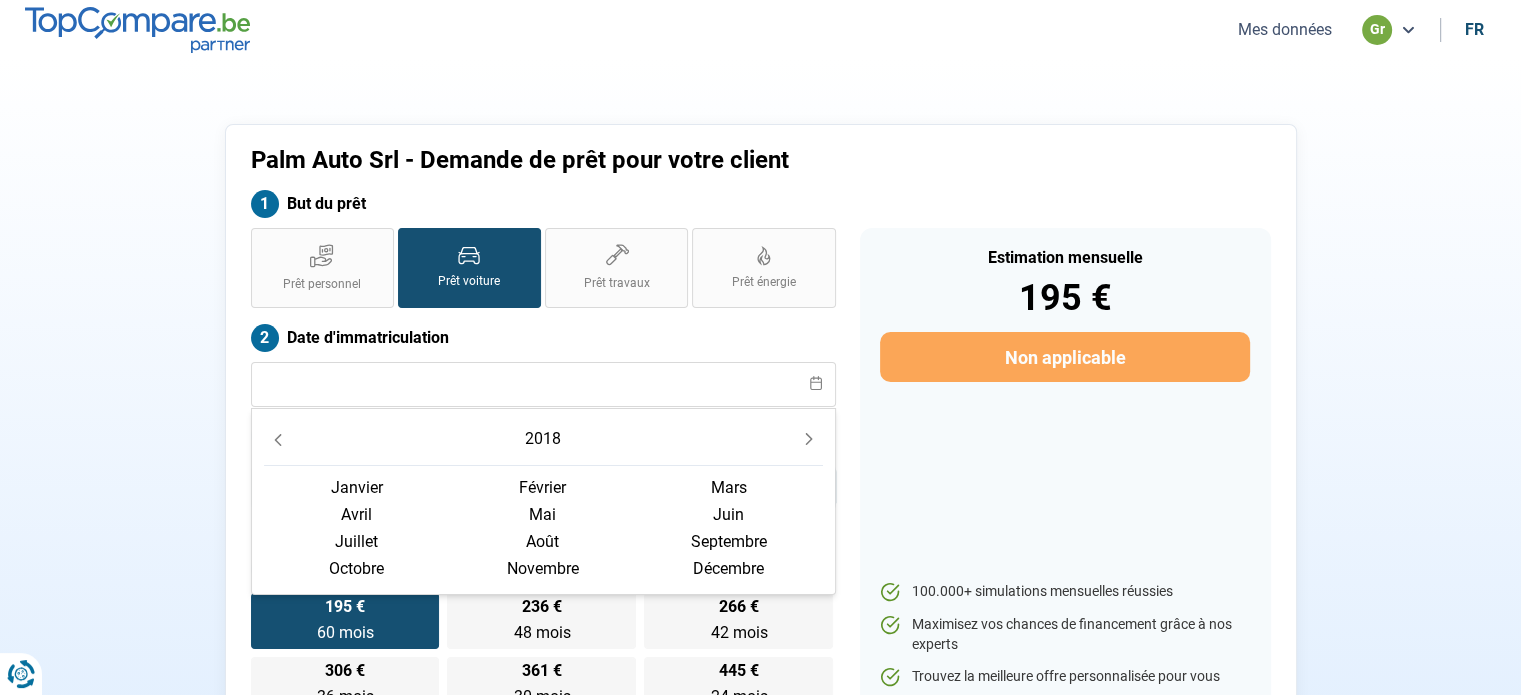 click on "mai" 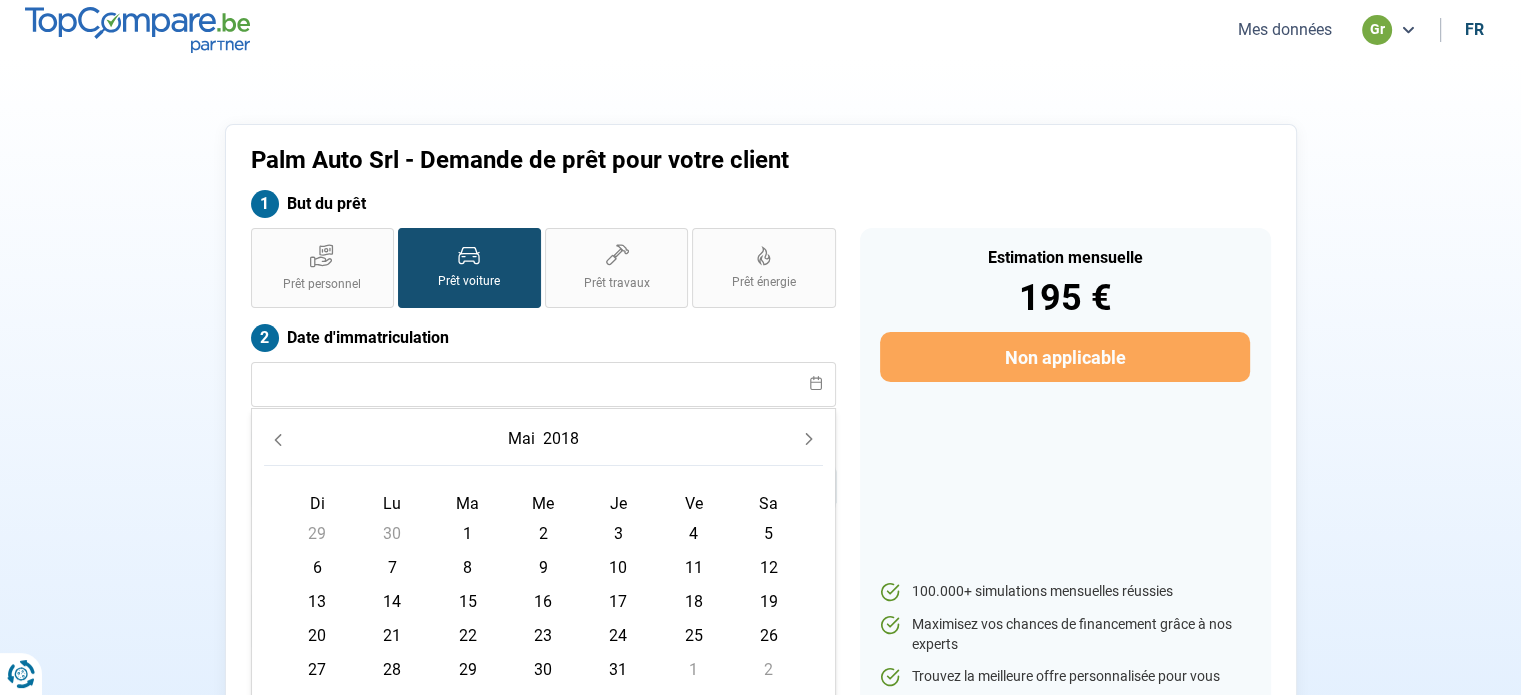 click on "9" at bounding box center (543, 568) 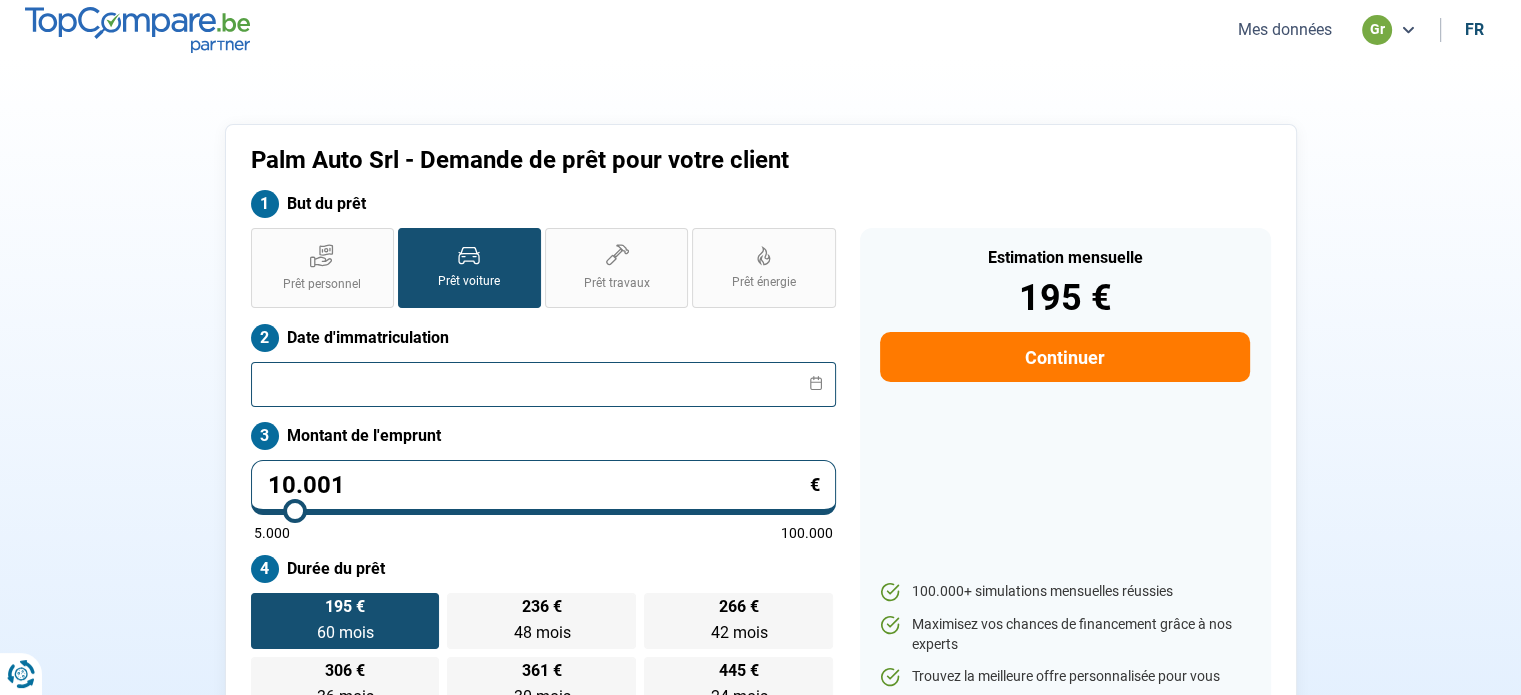 click at bounding box center [543, 384] 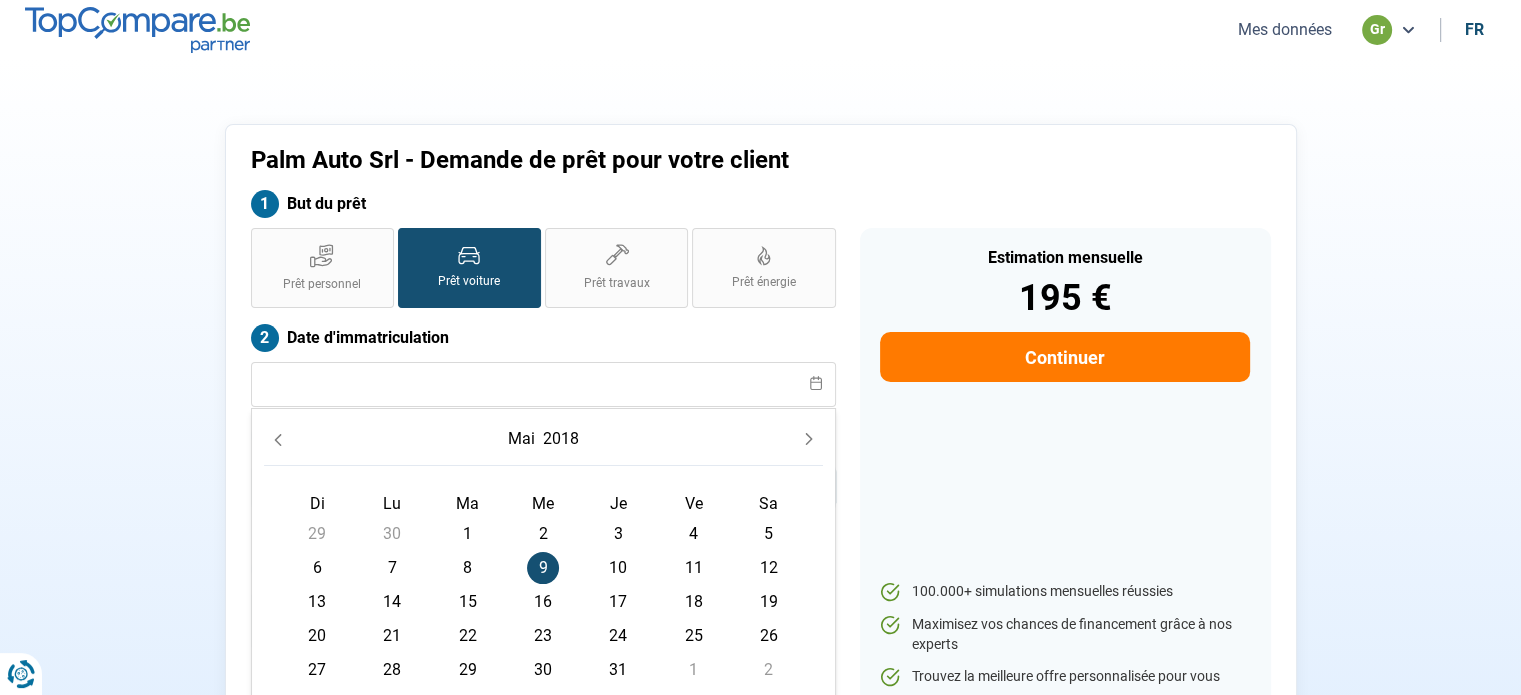 type on "[DATE]" 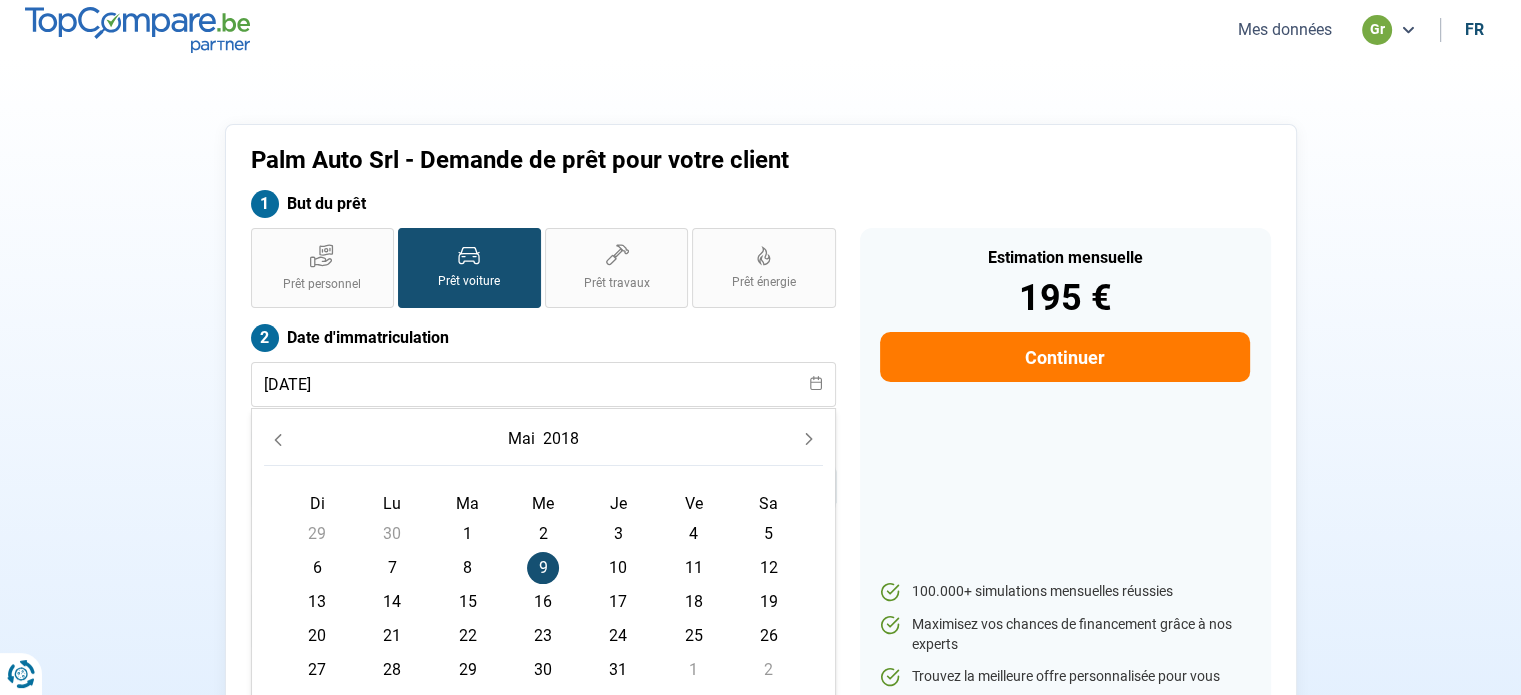 click on "9" at bounding box center [543, 568] 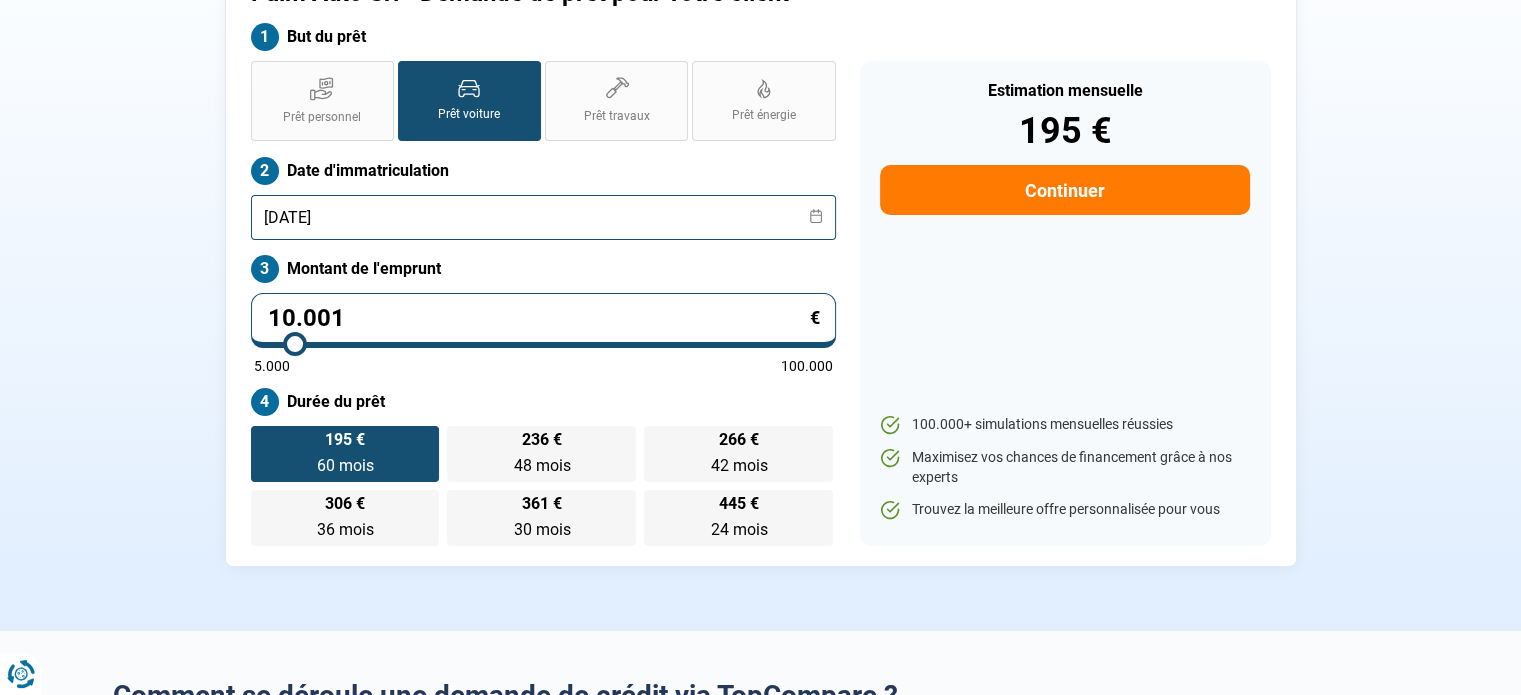 scroll, scrollTop: 200, scrollLeft: 0, axis: vertical 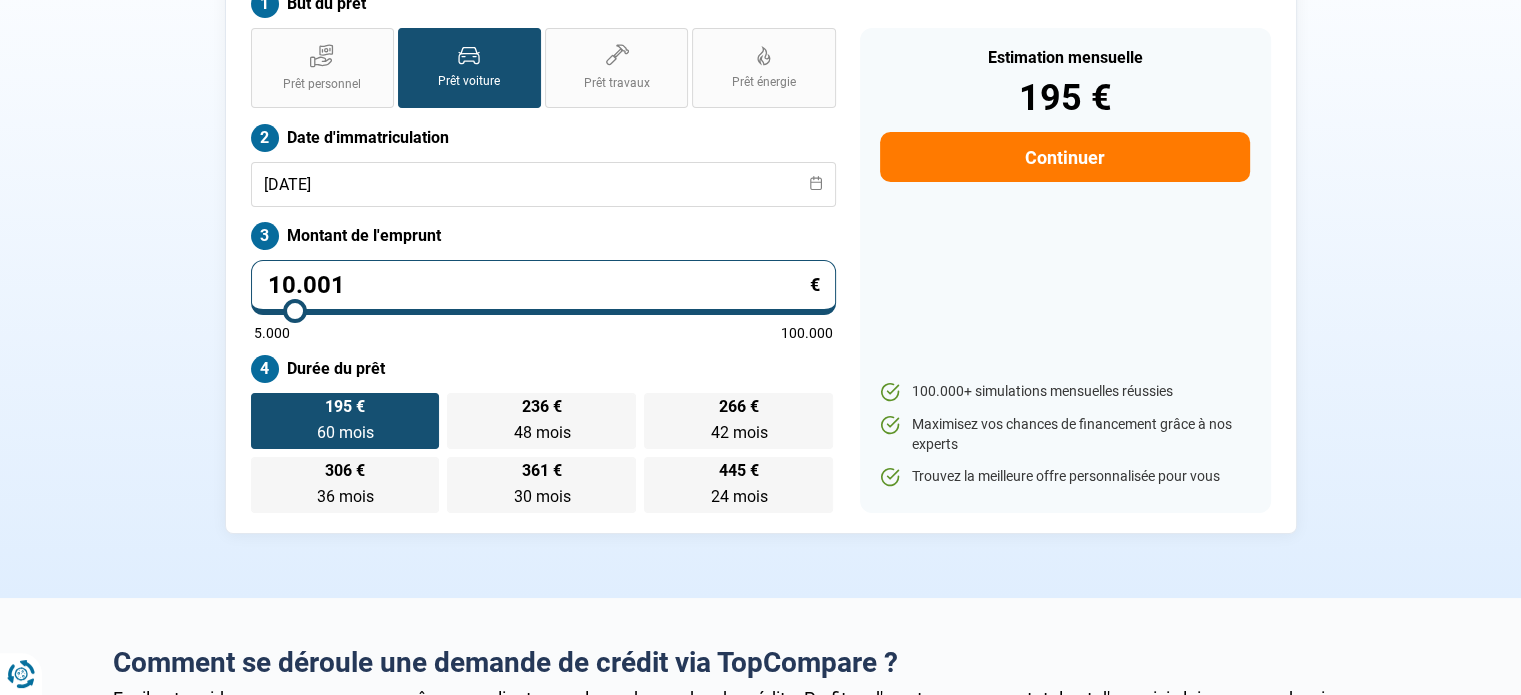 click on "10.001" at bounding box center [543, 287] 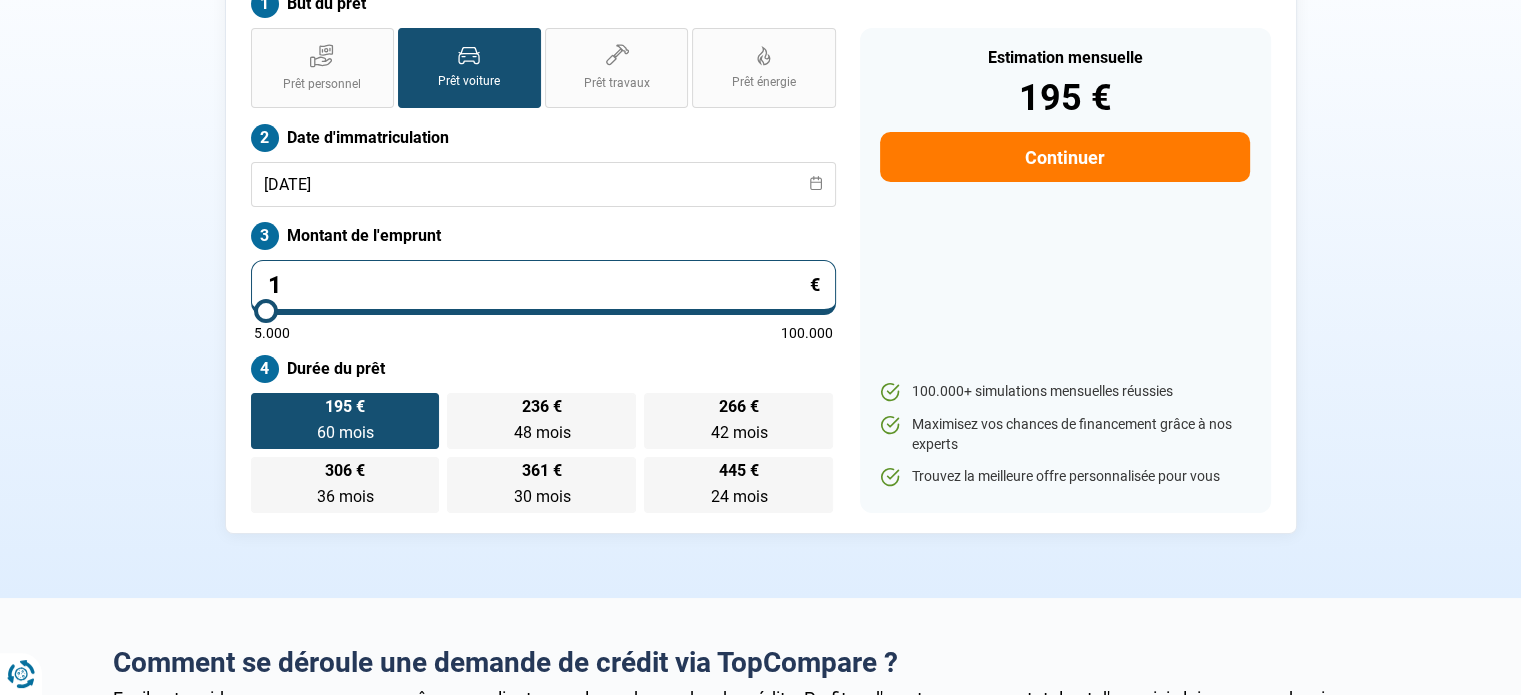 type on "12" 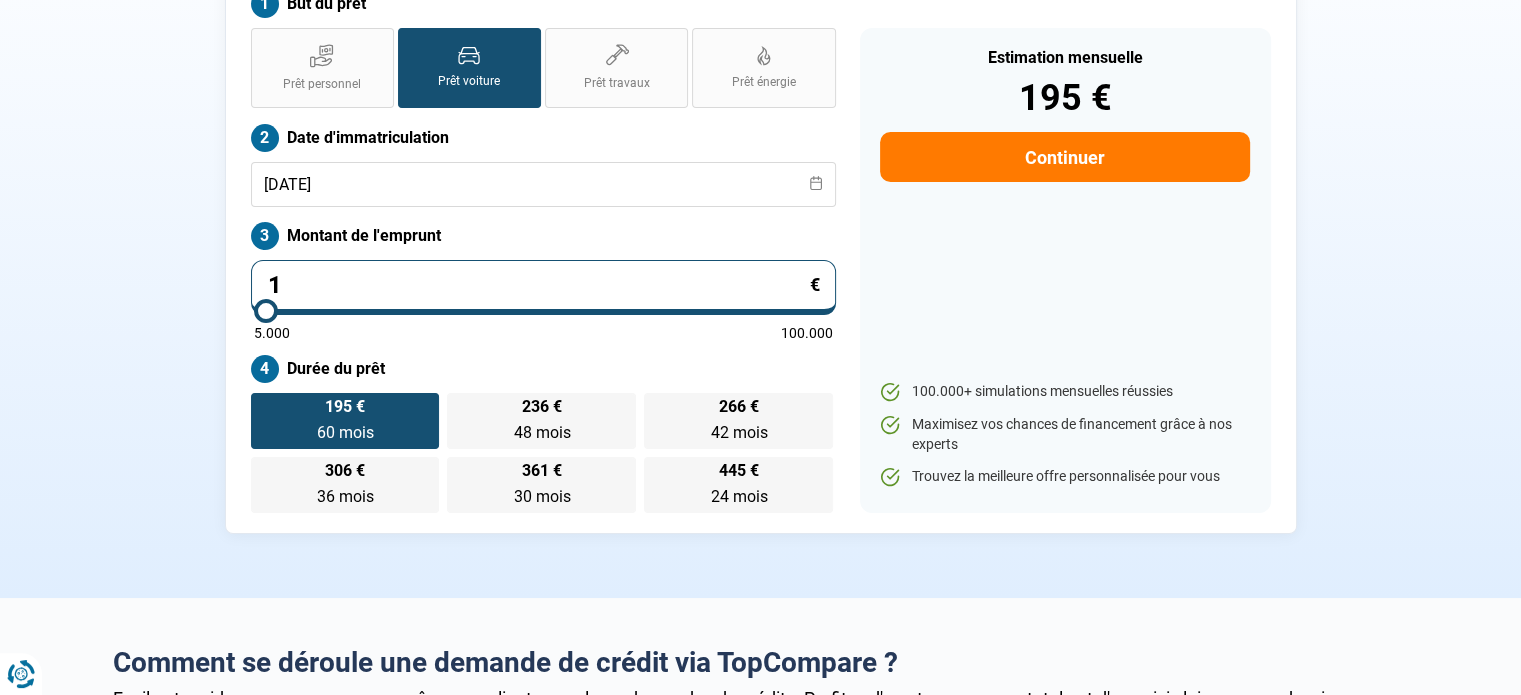 type on "5000" 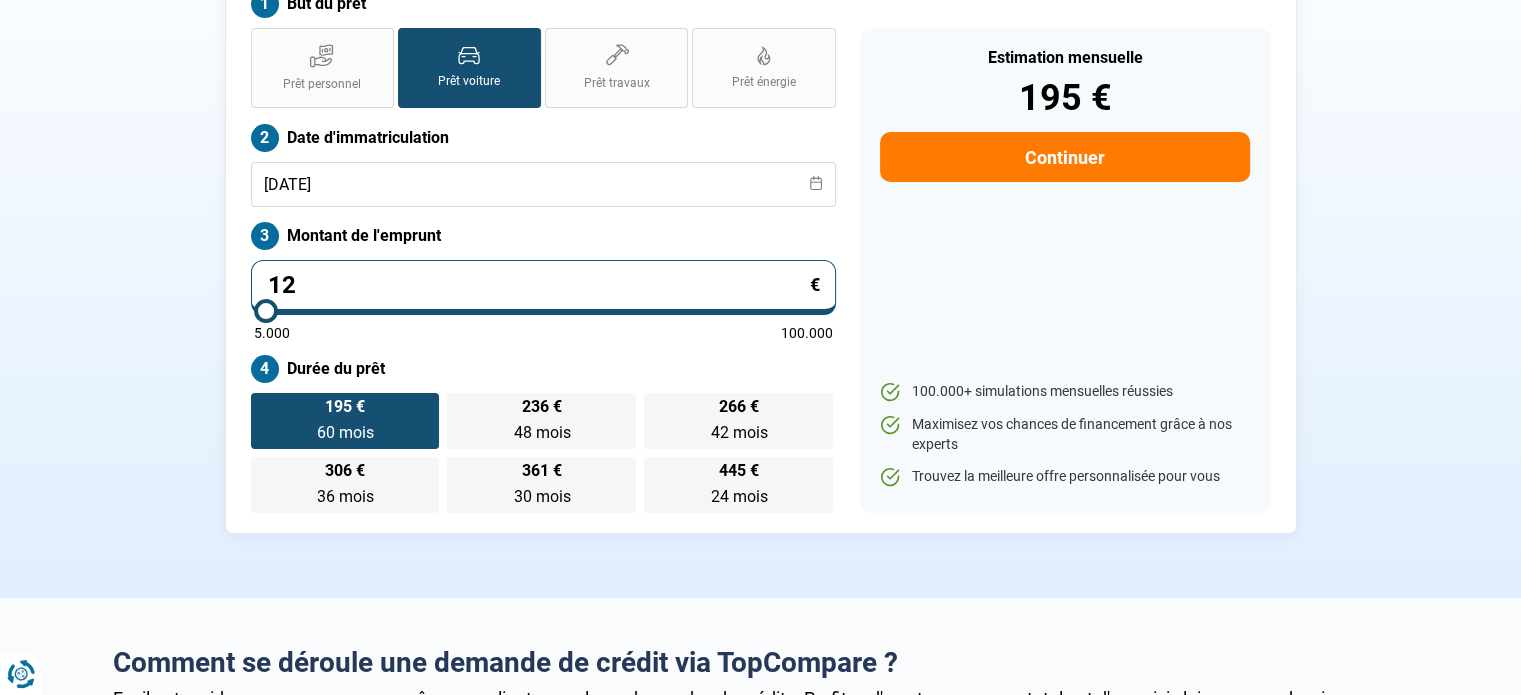 type on "123" 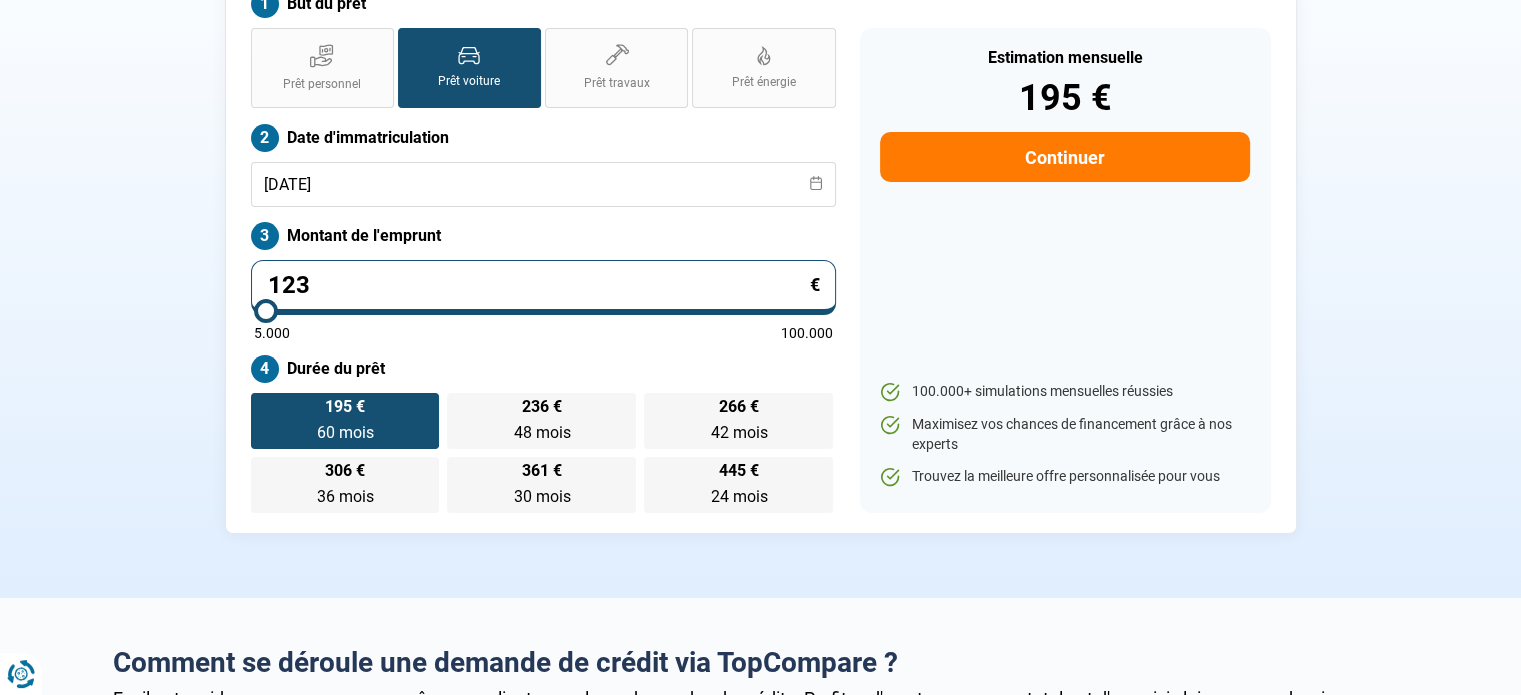 type on "1.230" 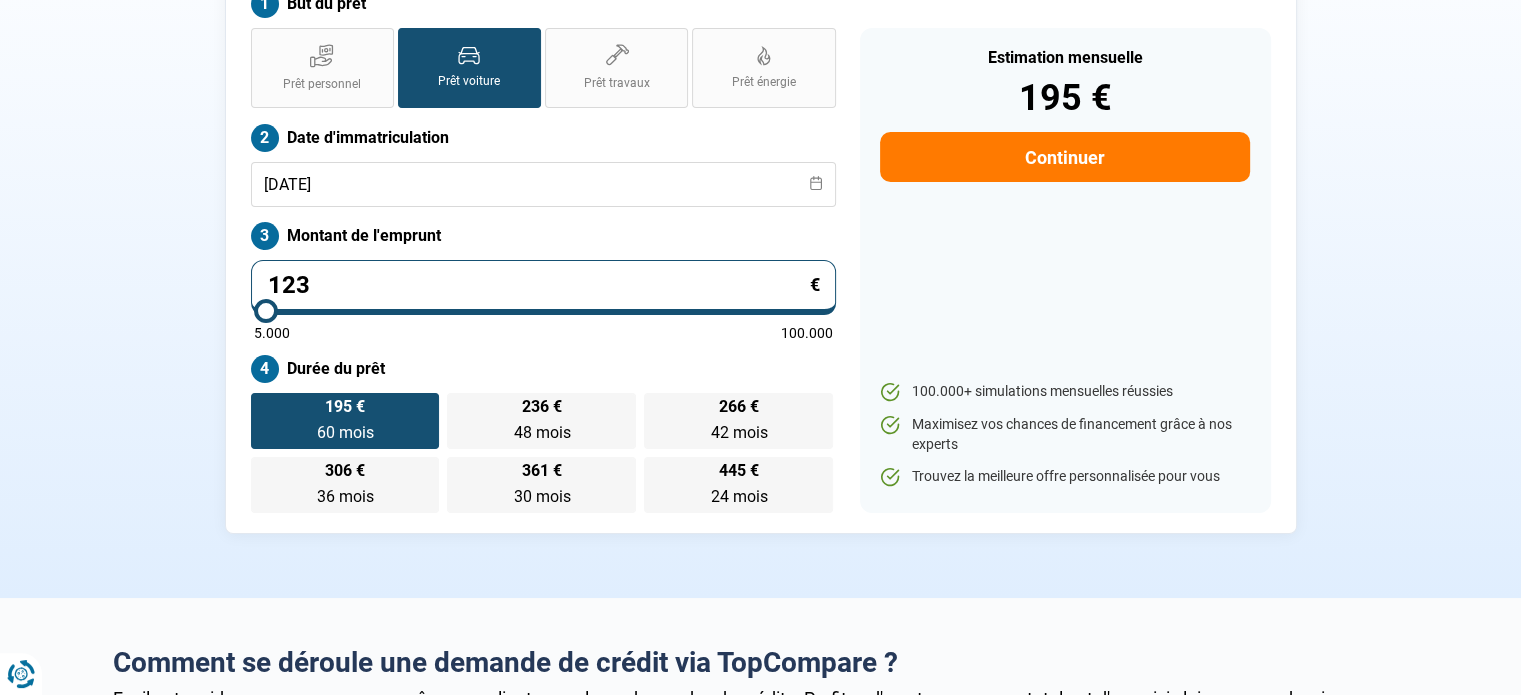 type on "5000" 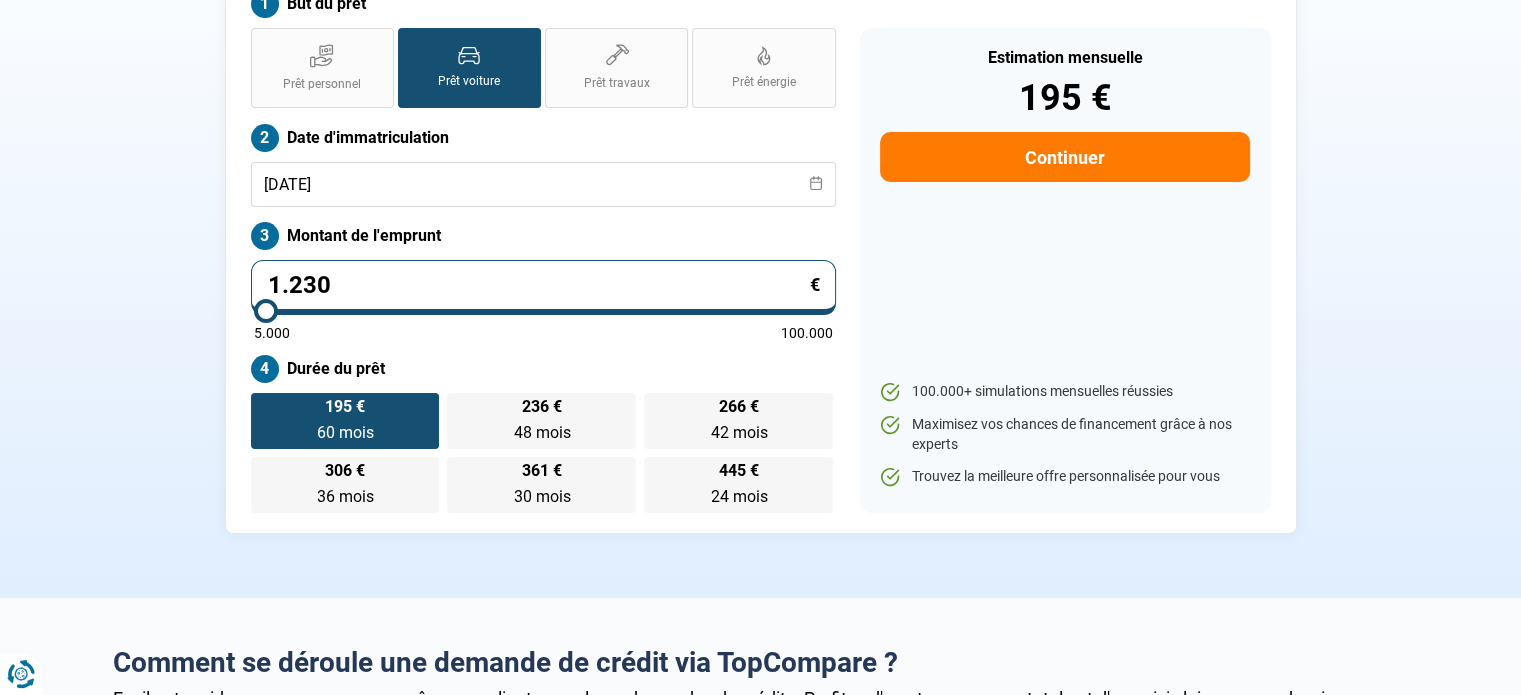 type on "12.300" 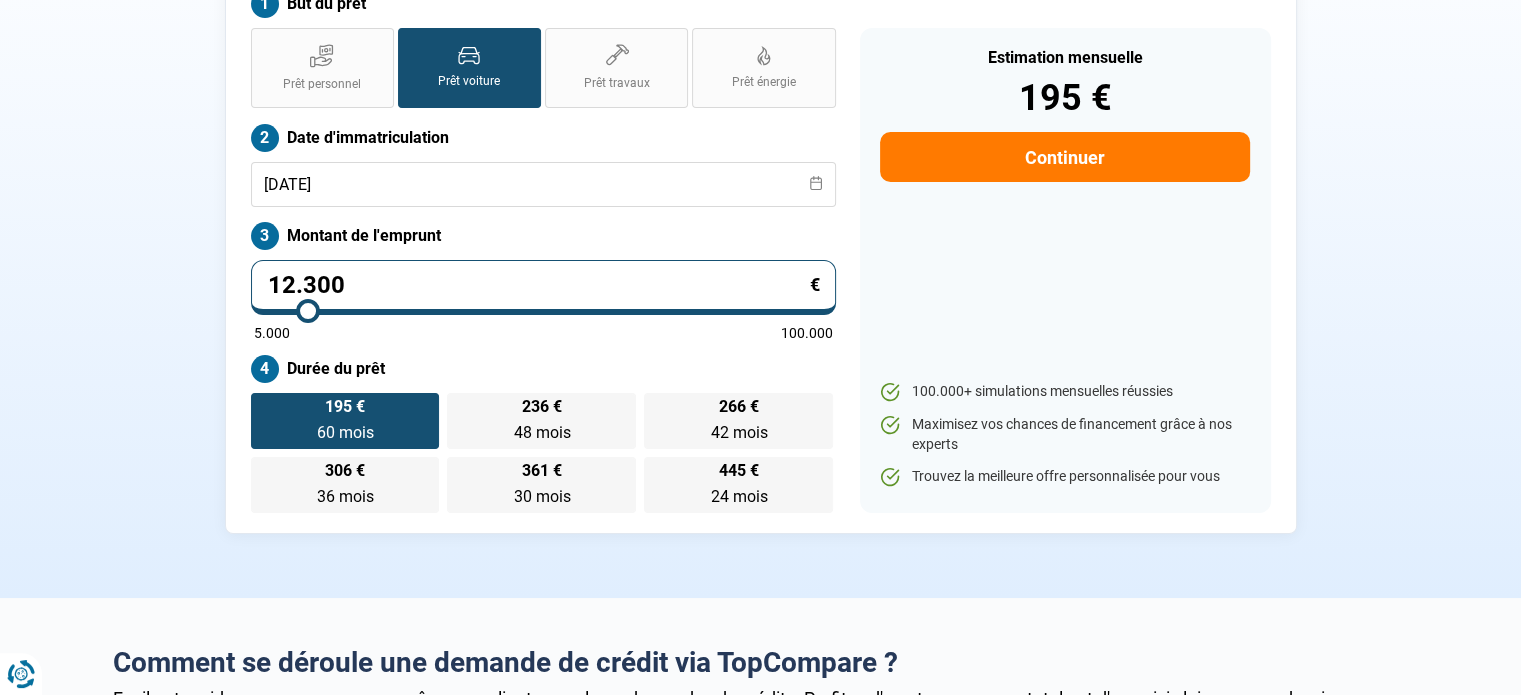 type on "12250" 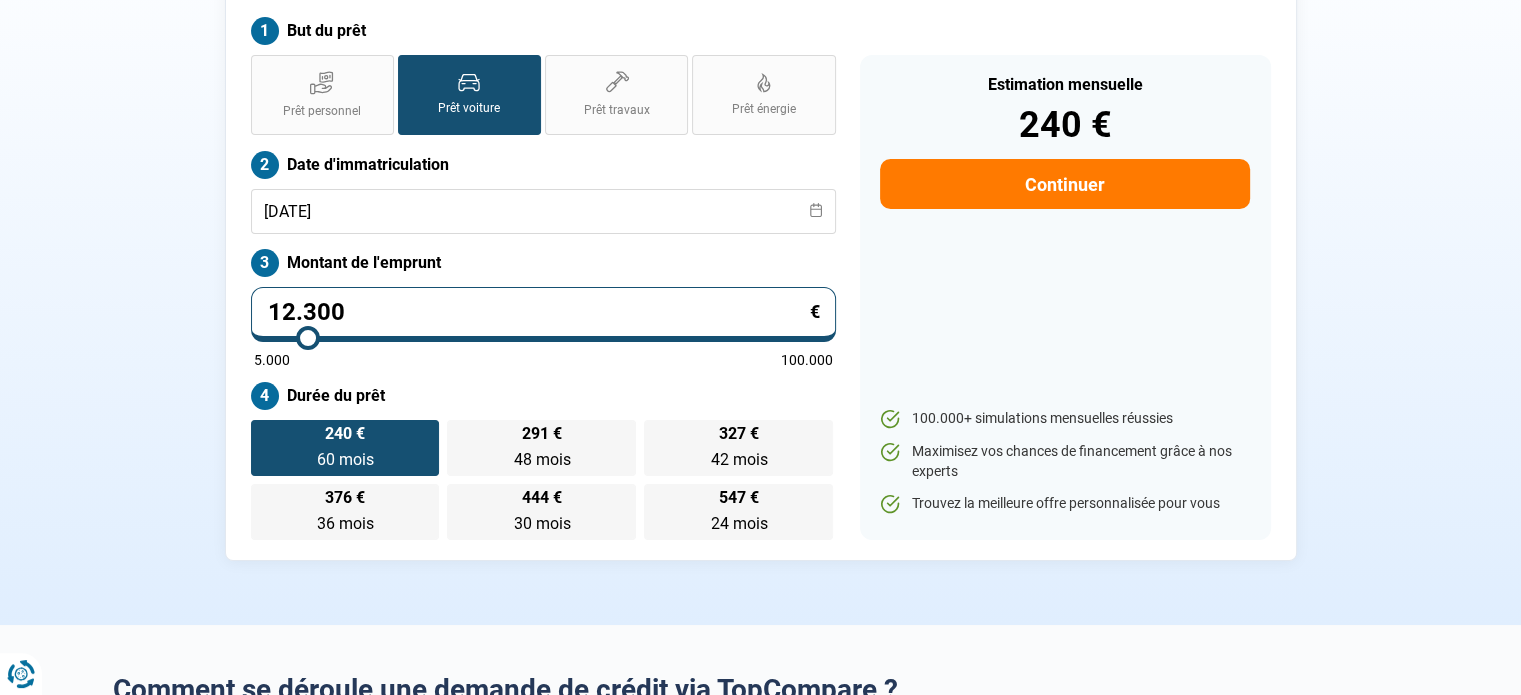 scroll, scrollTop: 204, scrollLeft: 0, axis: vertical 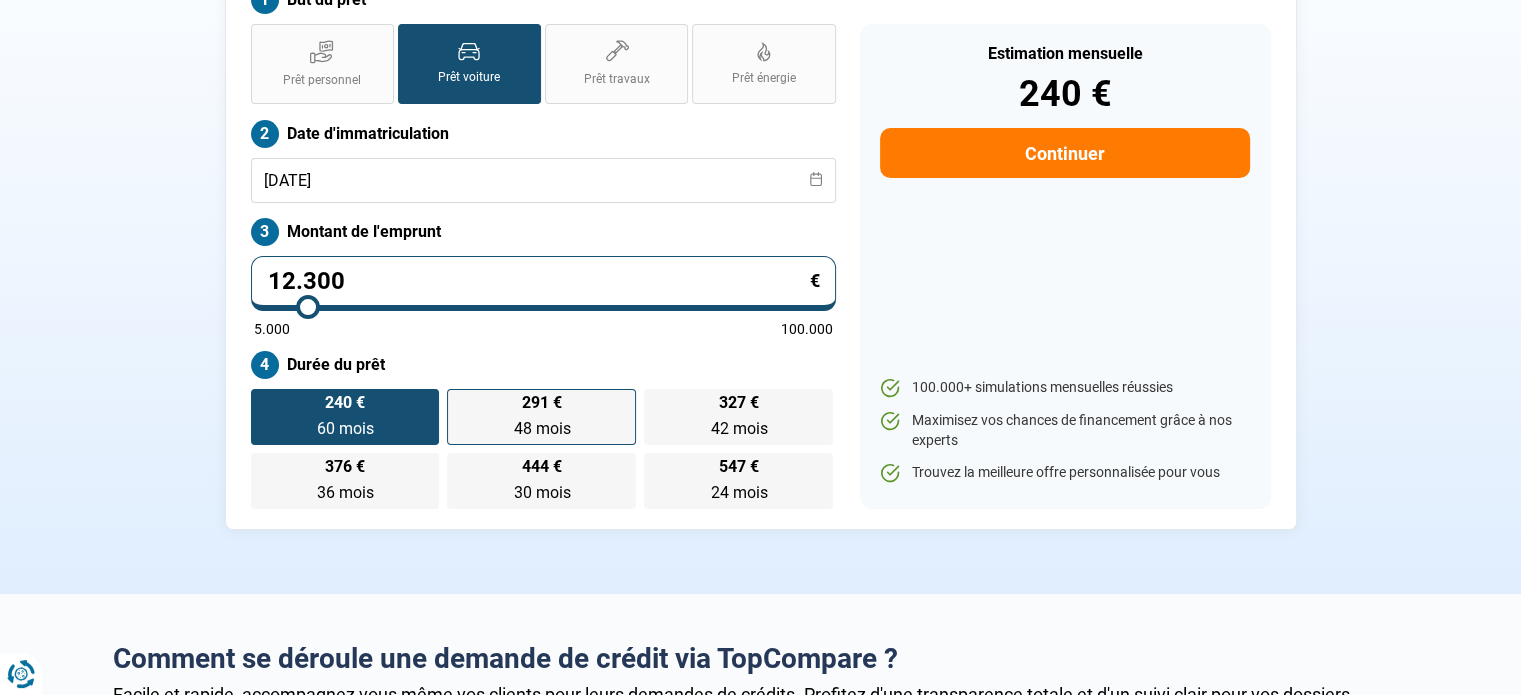 type on "12.300" 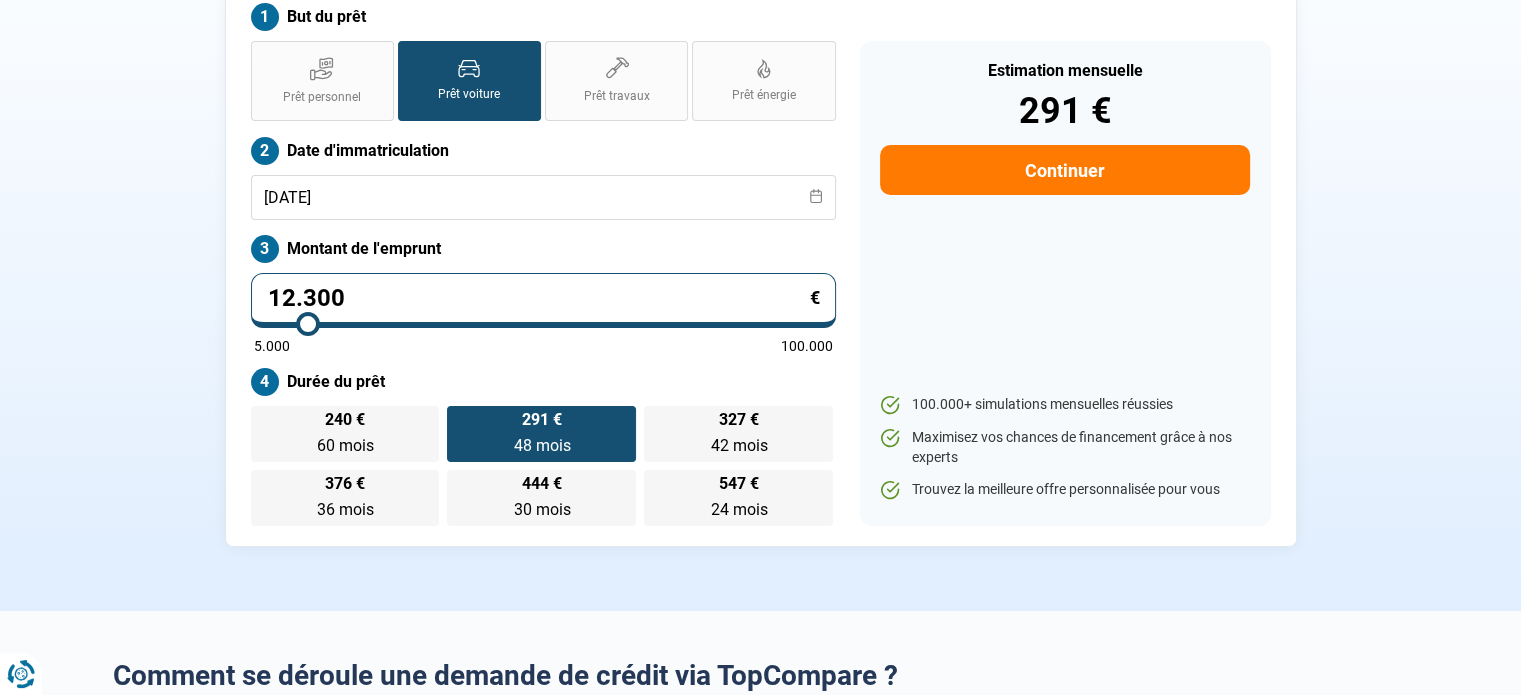 scroll, scrollTop: 204, scrollLeft: 0, axis: vertical 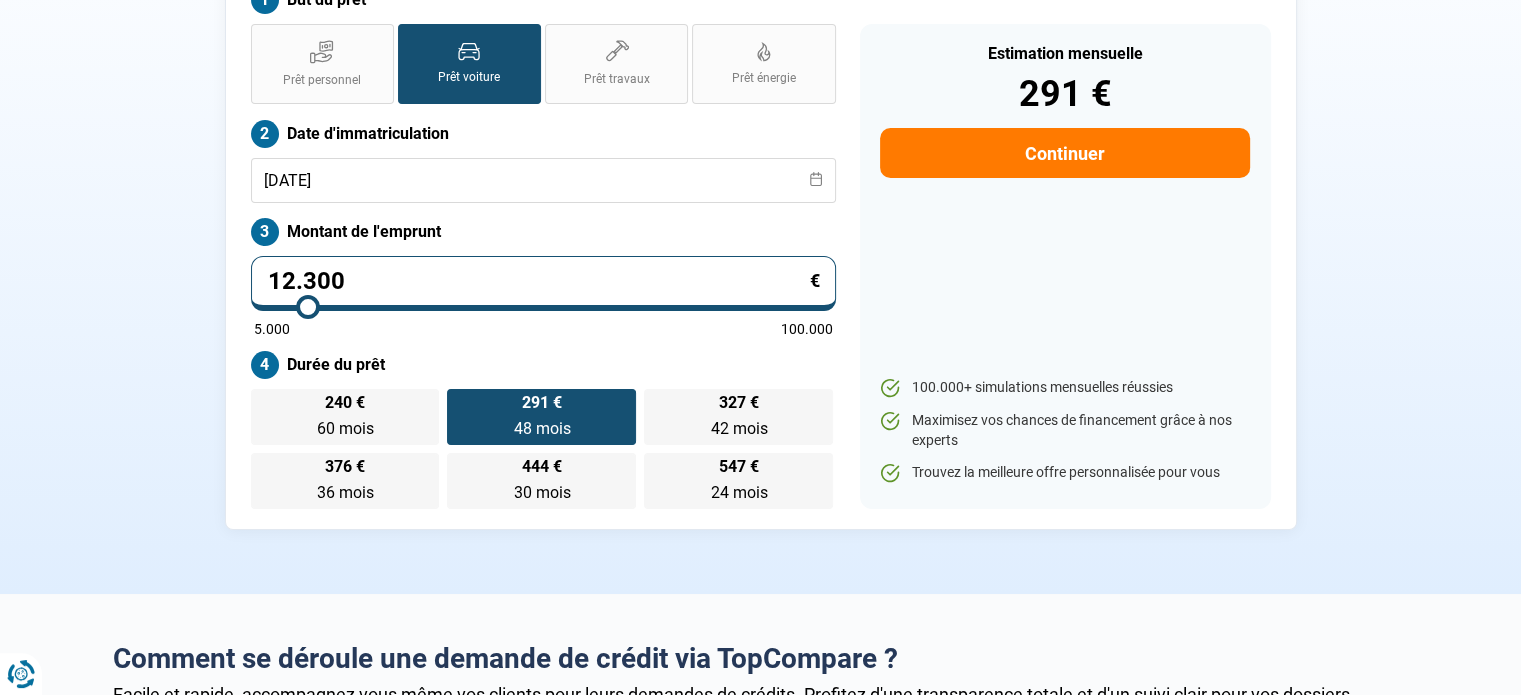 click on "Continuer" at bounding box center [1064, 153] 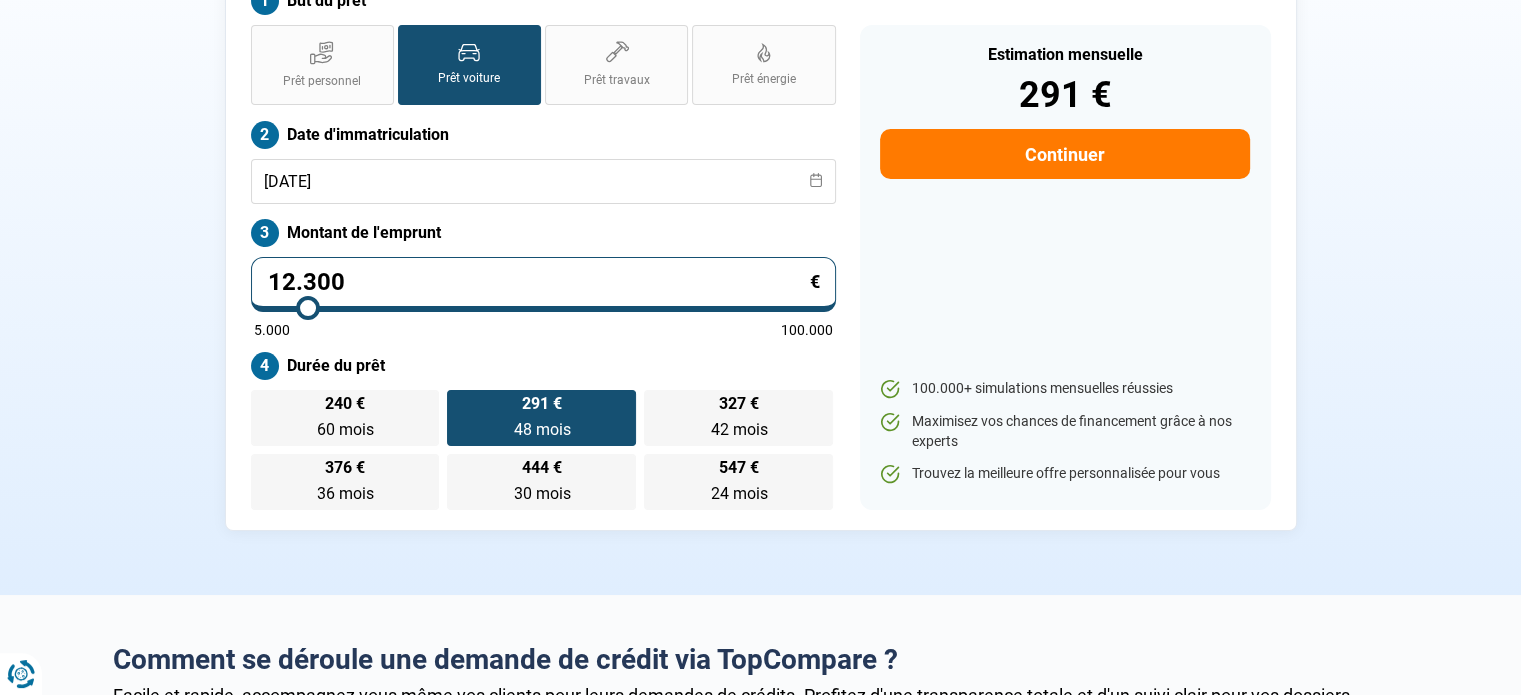 select on "32" 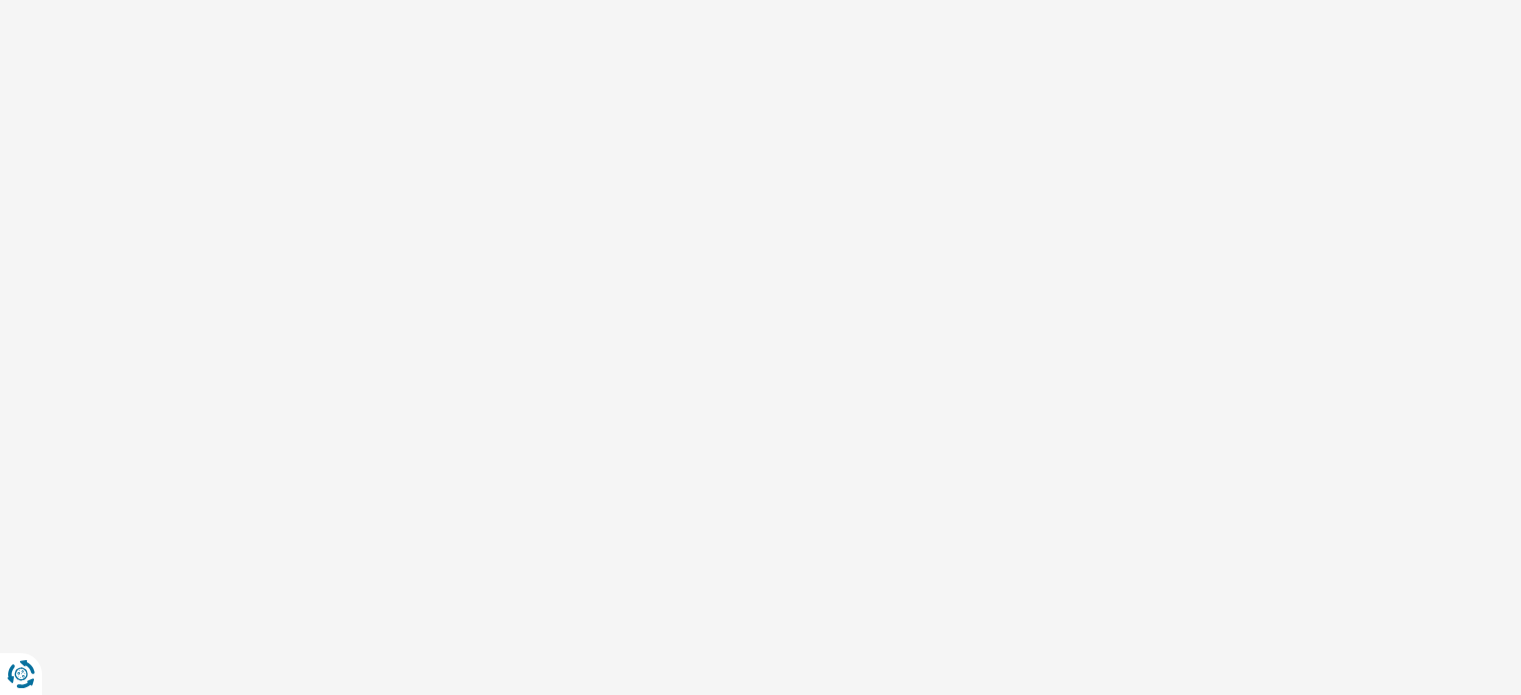 scroll, scrollTop: 0, scrollLeft: 0, axis: both 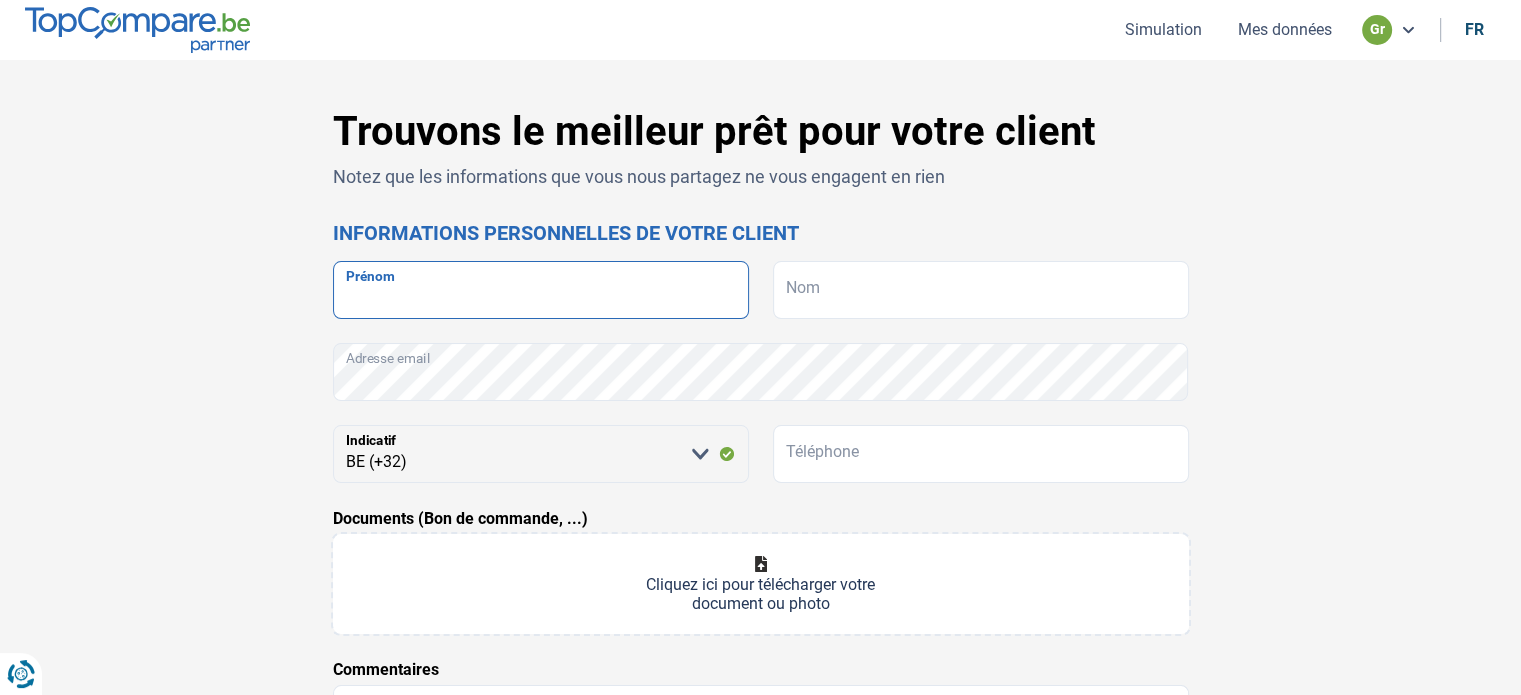 click on "Prénom" at bounding box center (541, 290) 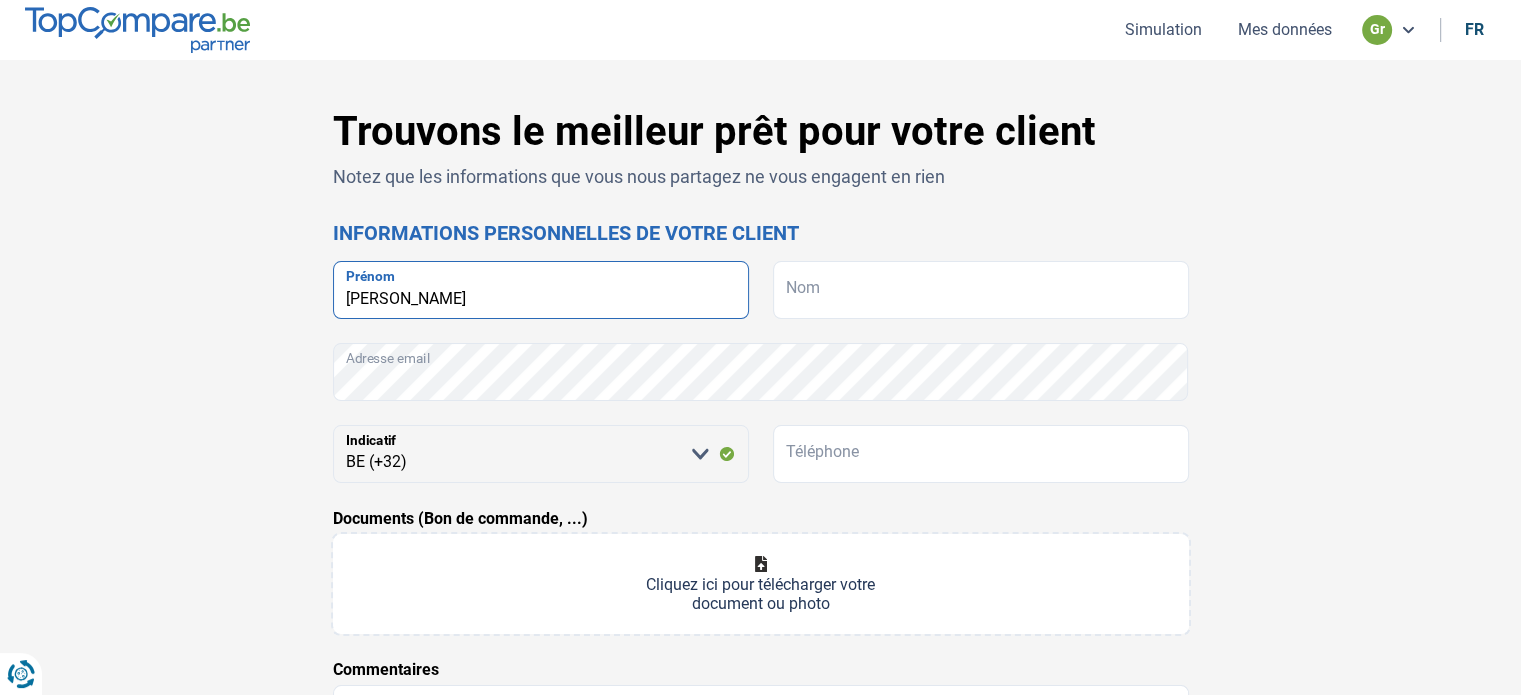 type on "[PERSON_NAME]" 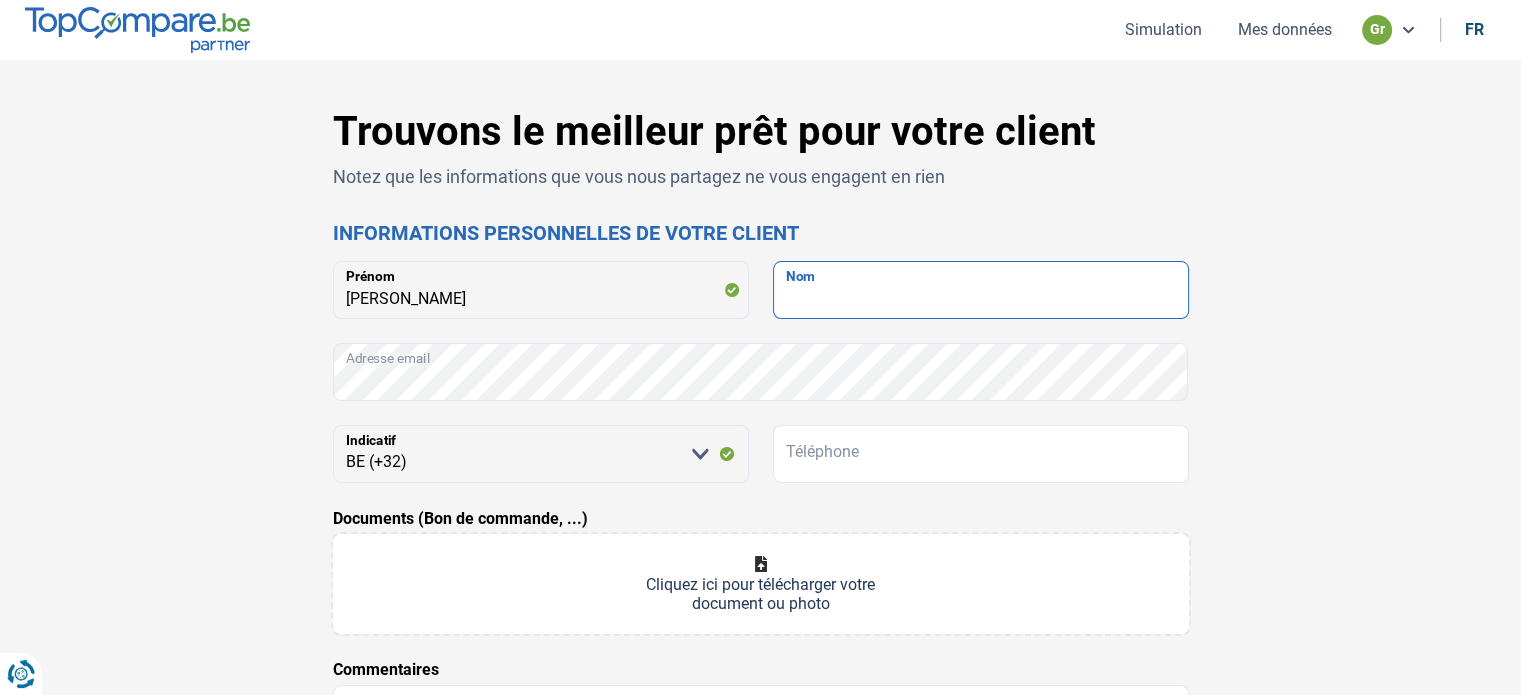 click on "Nom" at bounding box center [981, 290] 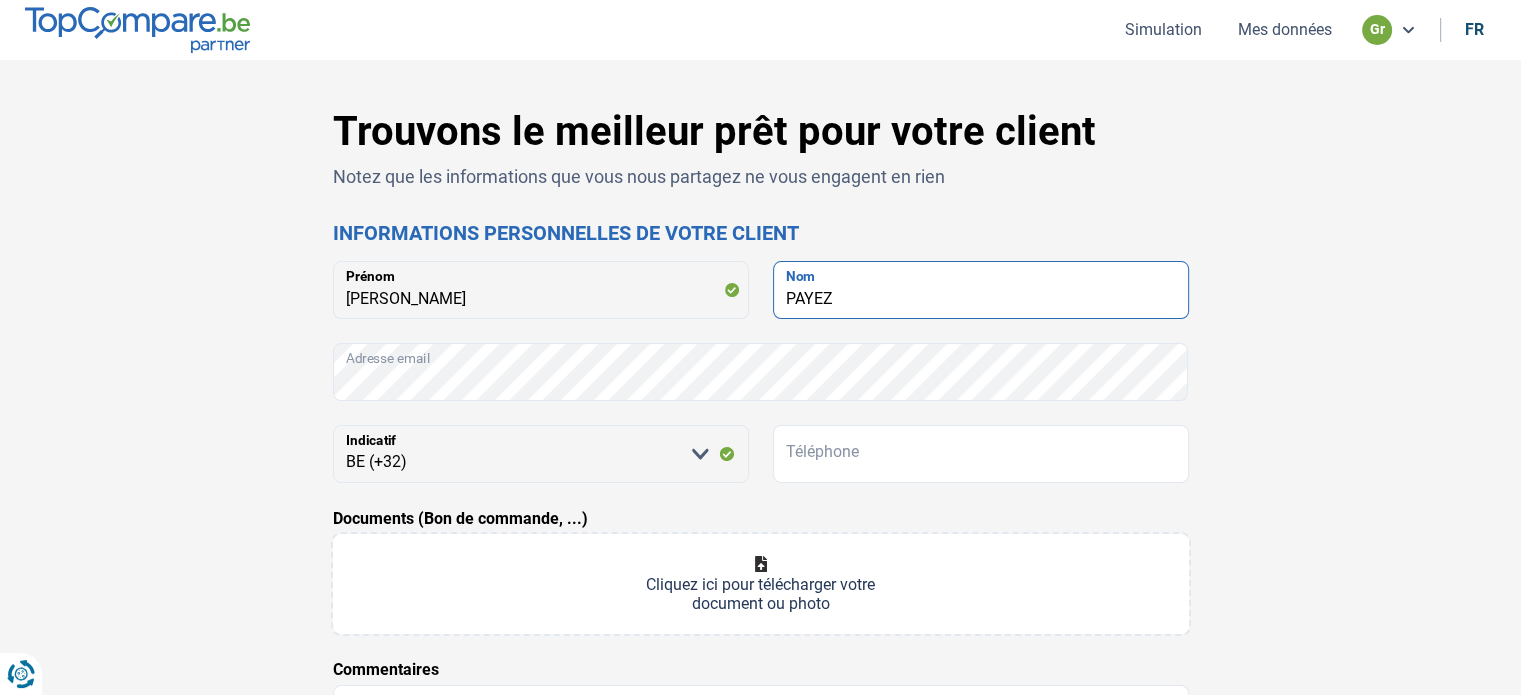 type on "PAYEZ" 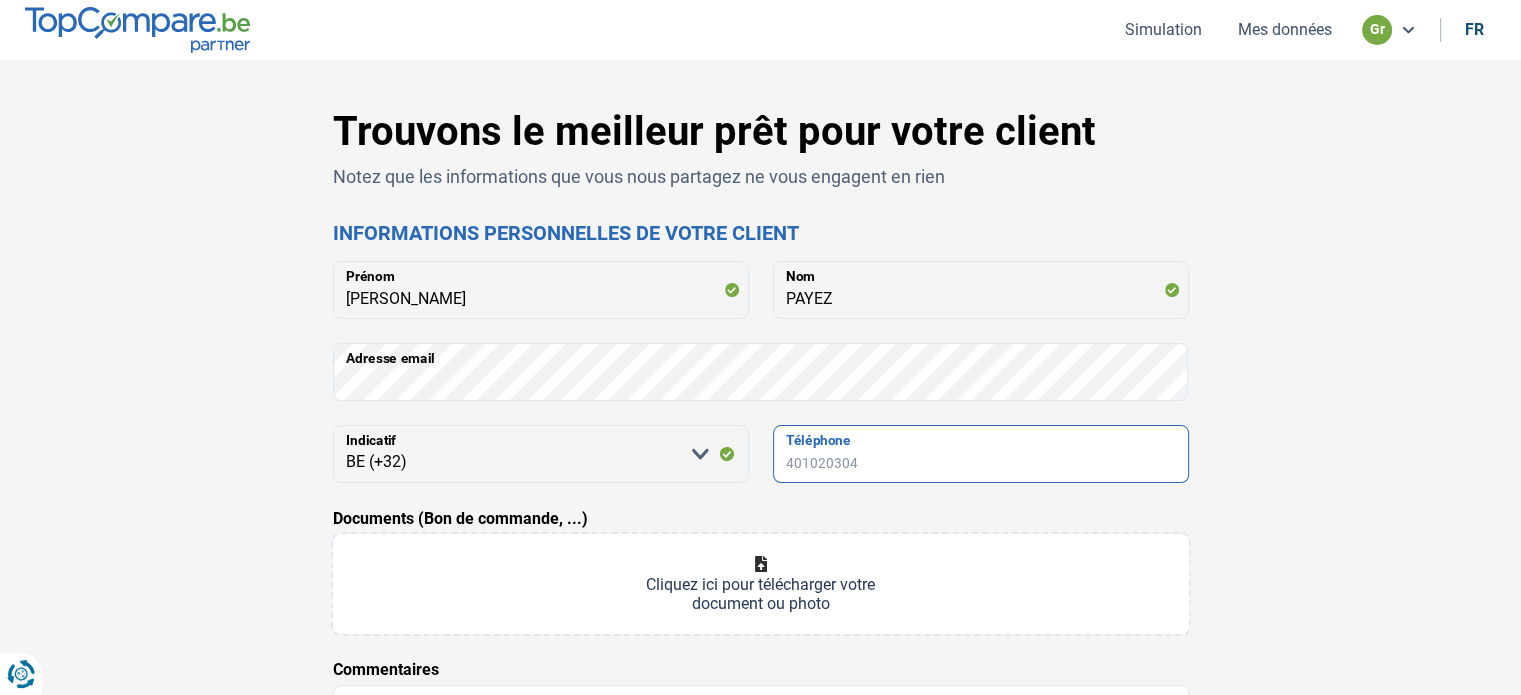 click on "Téléphone" at bounding box center [981, 454] 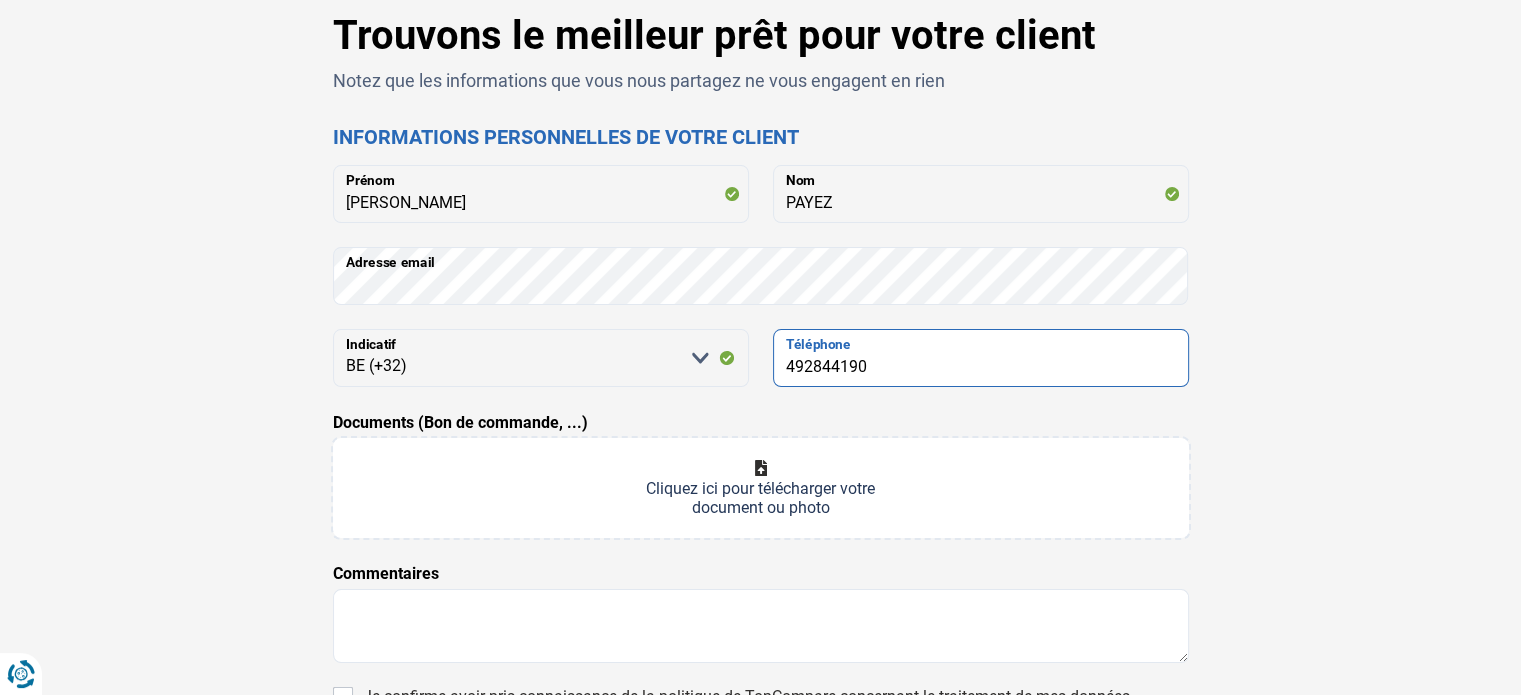 scroll, scrollTop: 200, scrollLeft: 0, axis: vertical 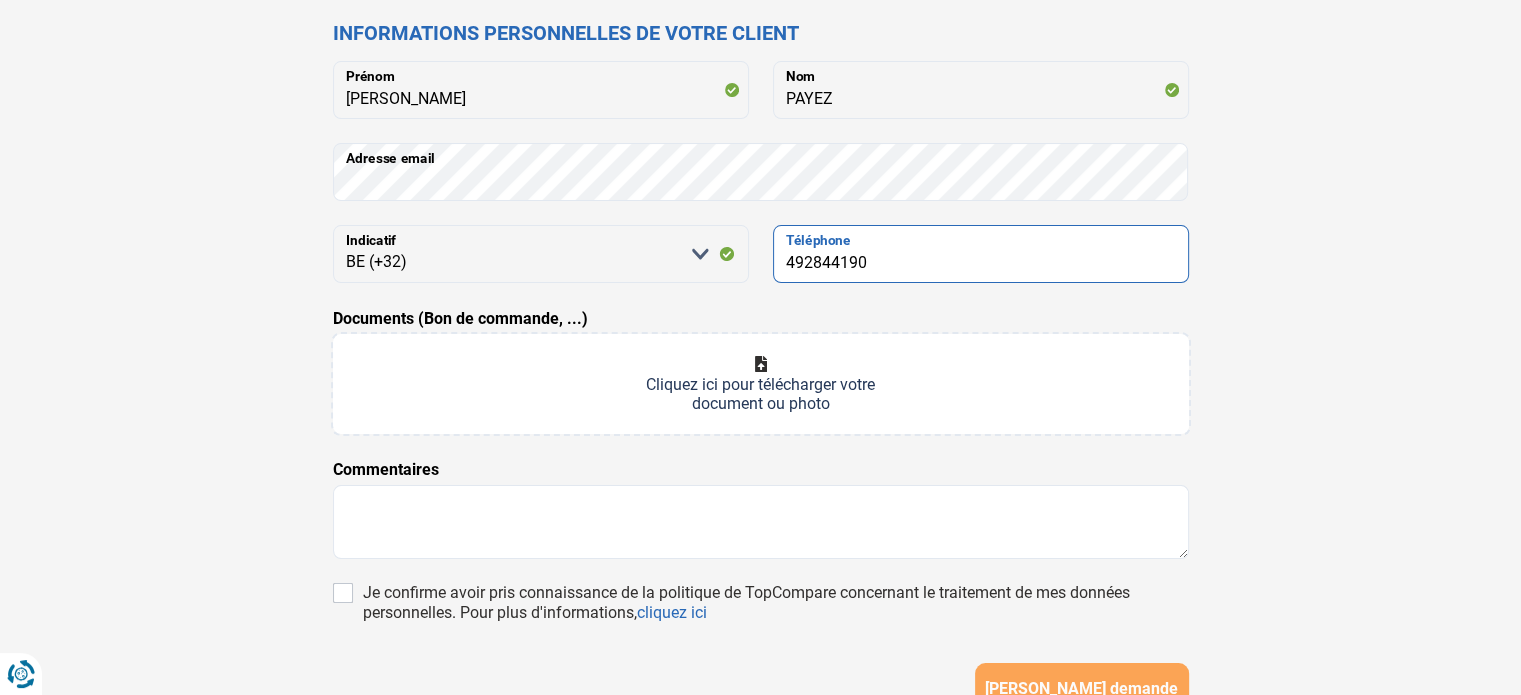 type on "492844190" 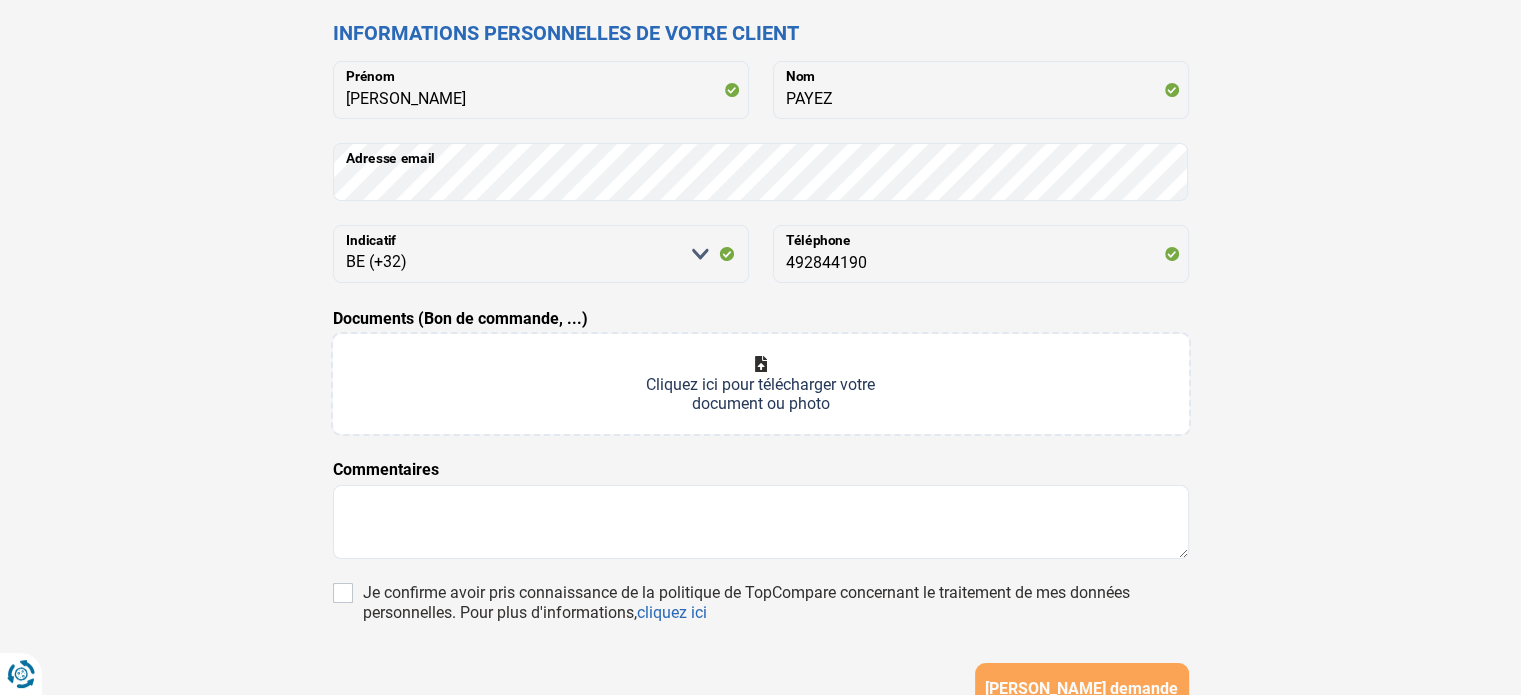 drag, startPoint x: 649, startPoint y: 372, endPoint x: 1304, endPoint y: 370, distance: 655.00305 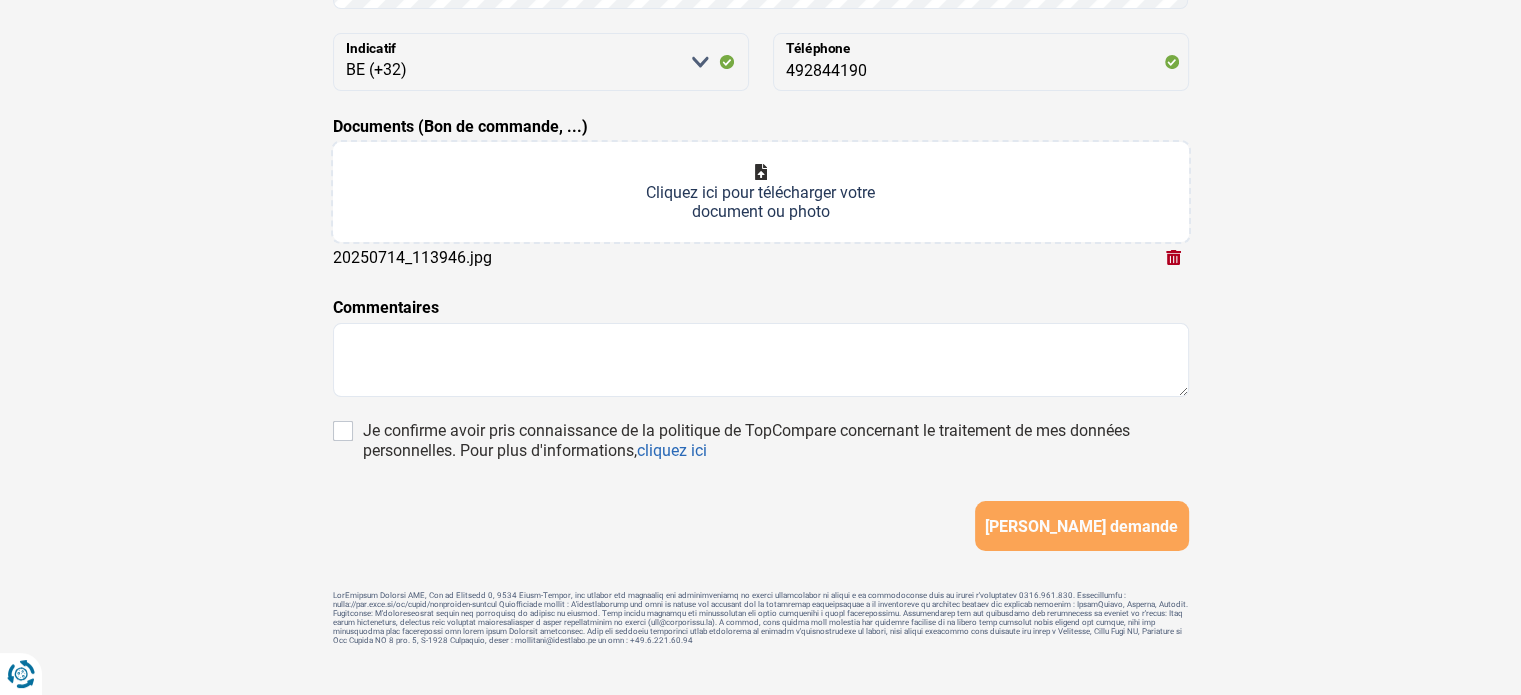 scroll, scrollTop: 400, scrollLeft: 0, axis: vertical 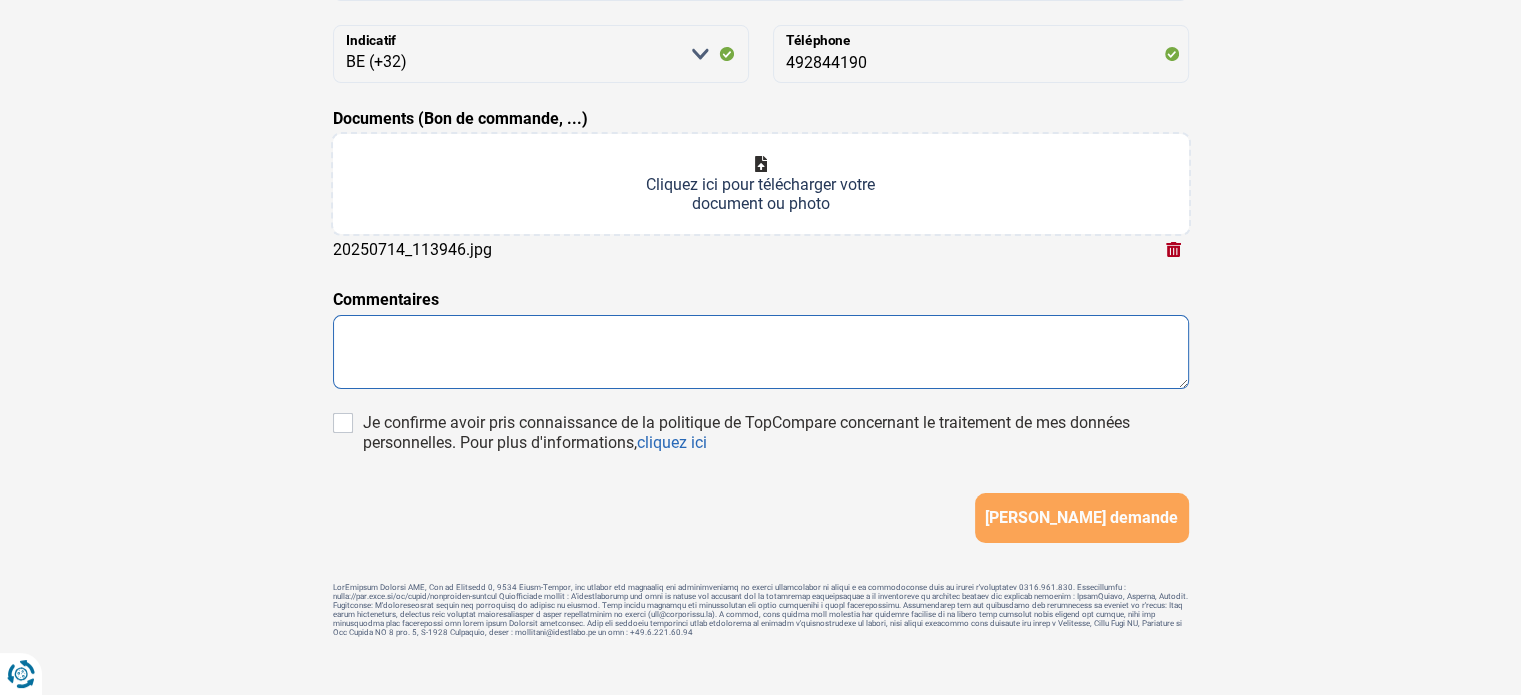click at bounding box center [761, 352] 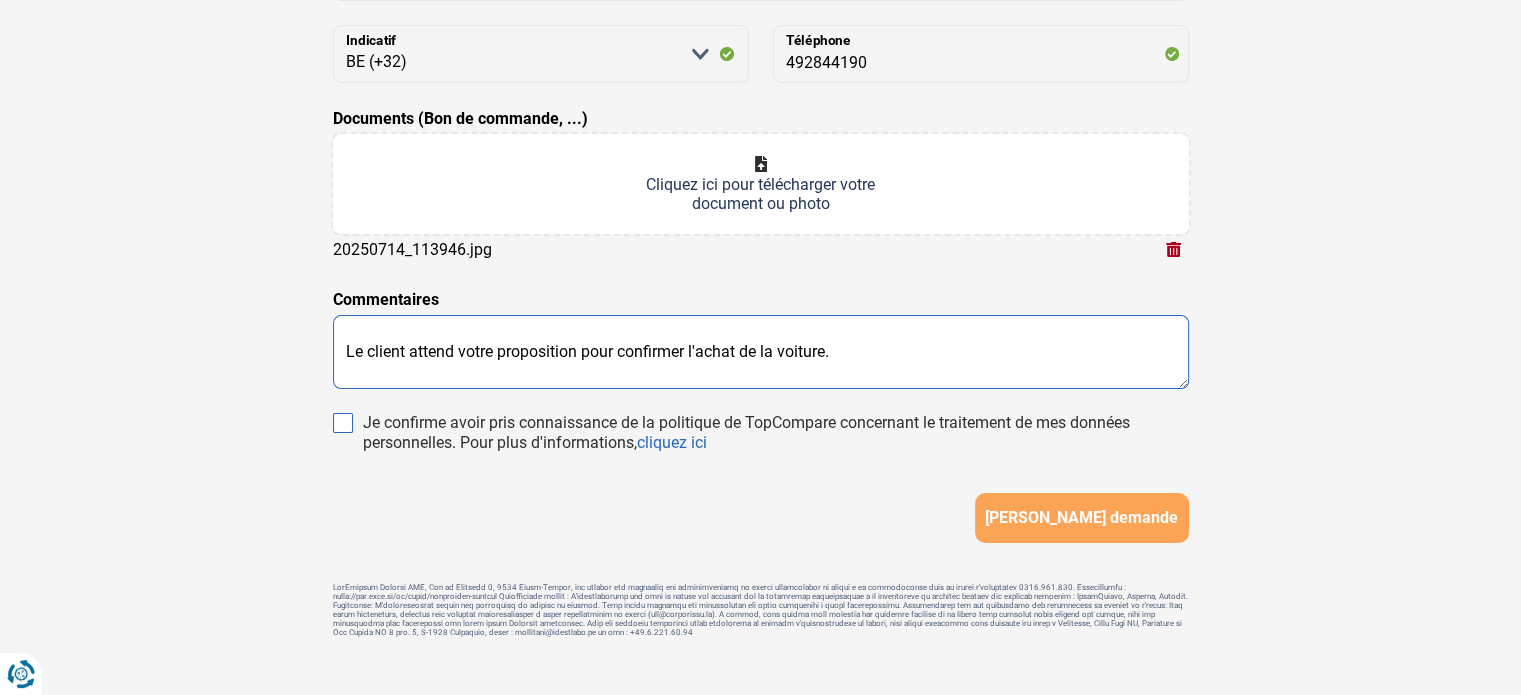 type on "Le client attend votre proposition pour confirmer l'achat de la voiture." 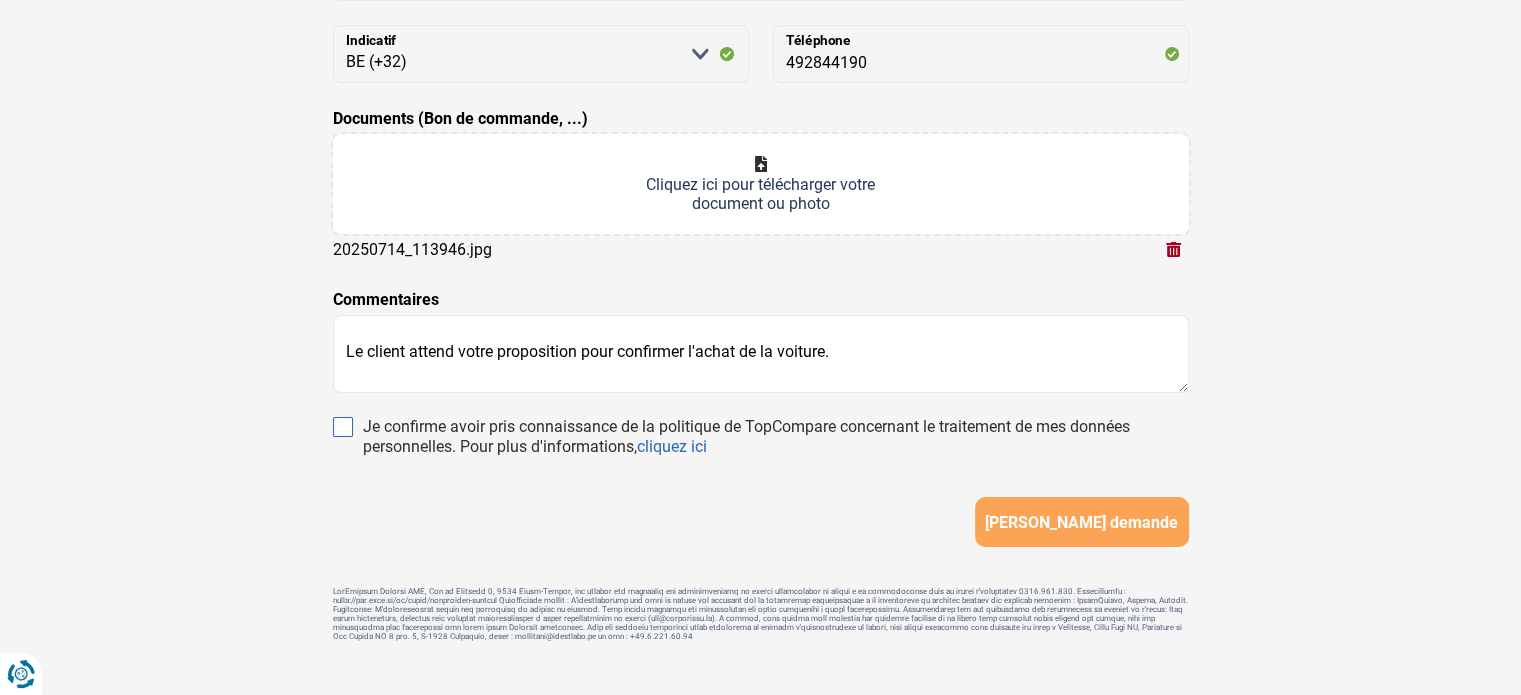 click on "Je confirme avoir pris connaissance de la politique de TopCompare concernant le traitement de mes données personnelles. Pour plus d'informations,  cliquez ici" at bounding box center (343, 427) 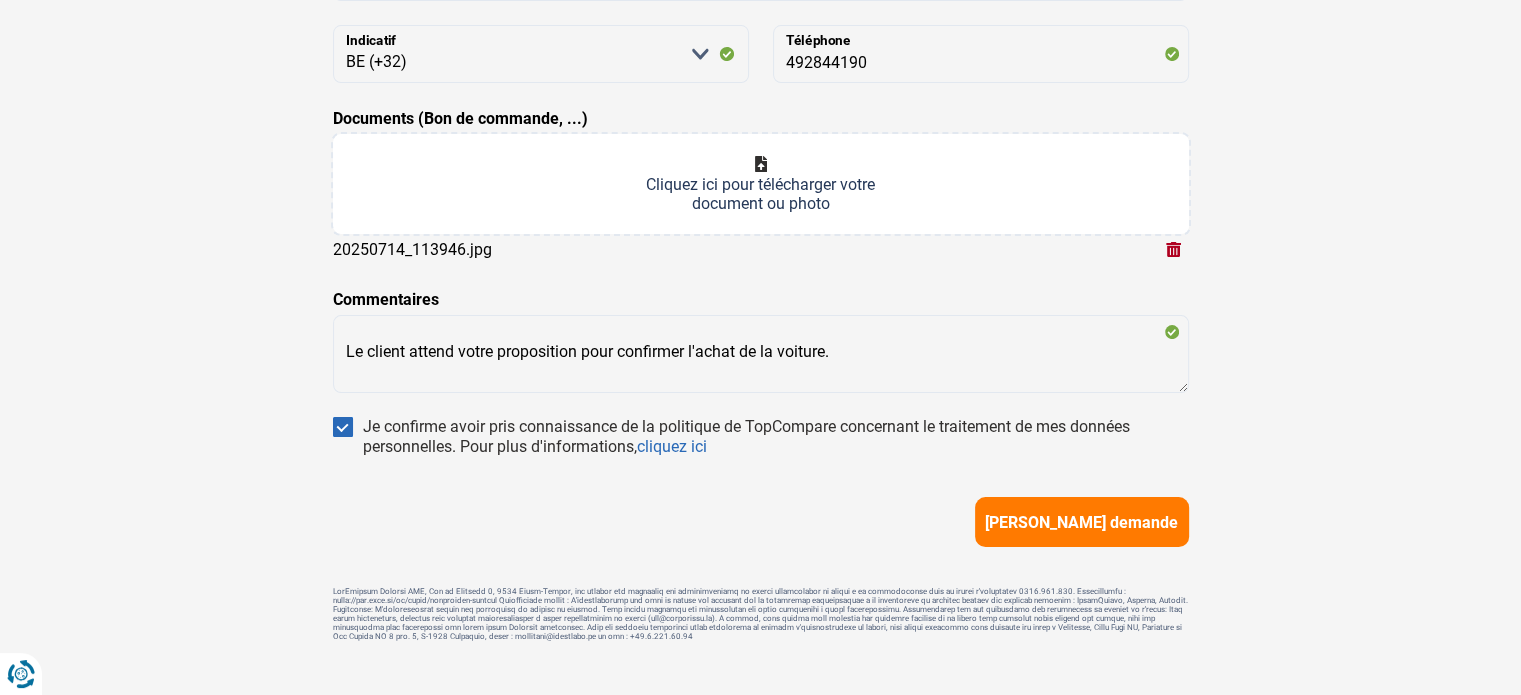 click on "[PERSON_NAME] demande" at bounding box center (1081, 522) 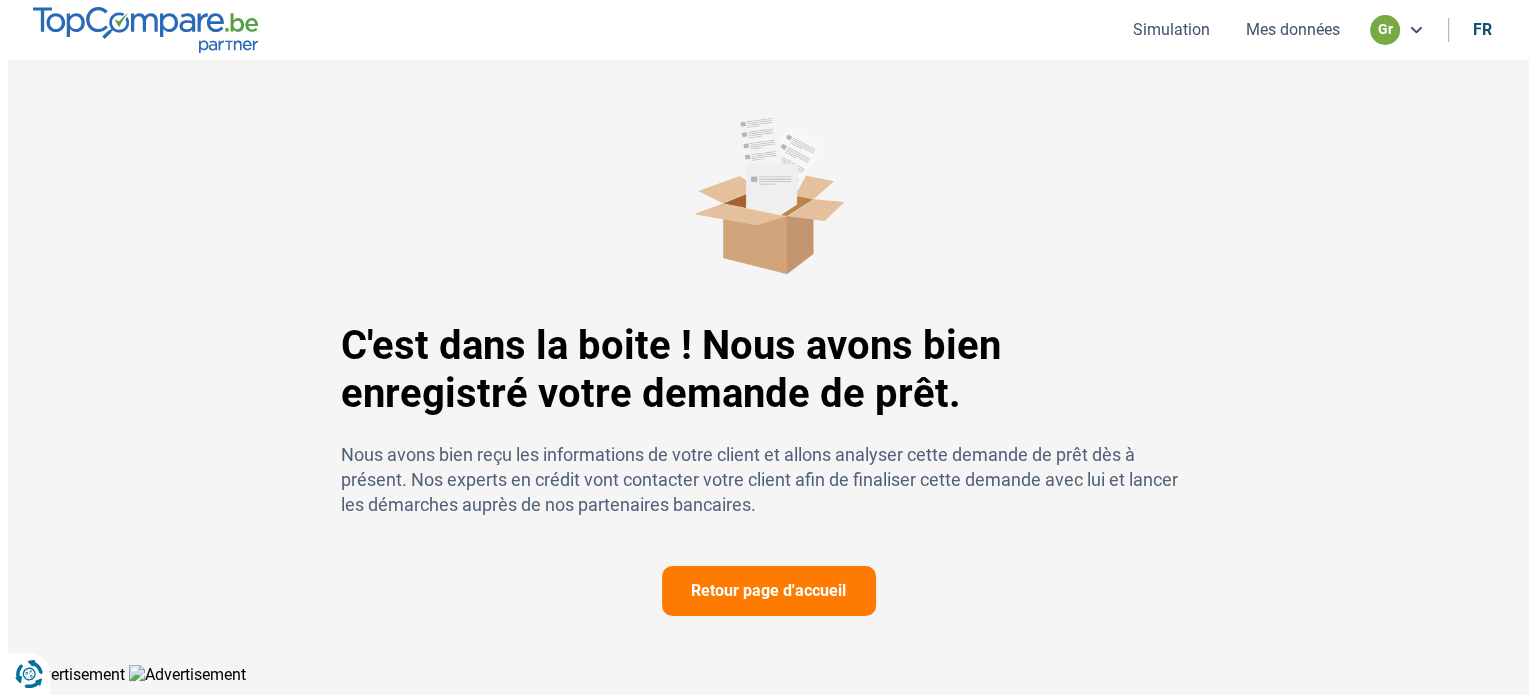 scroll, scrollTop: 0, scrollLeft: 0, axis: both 